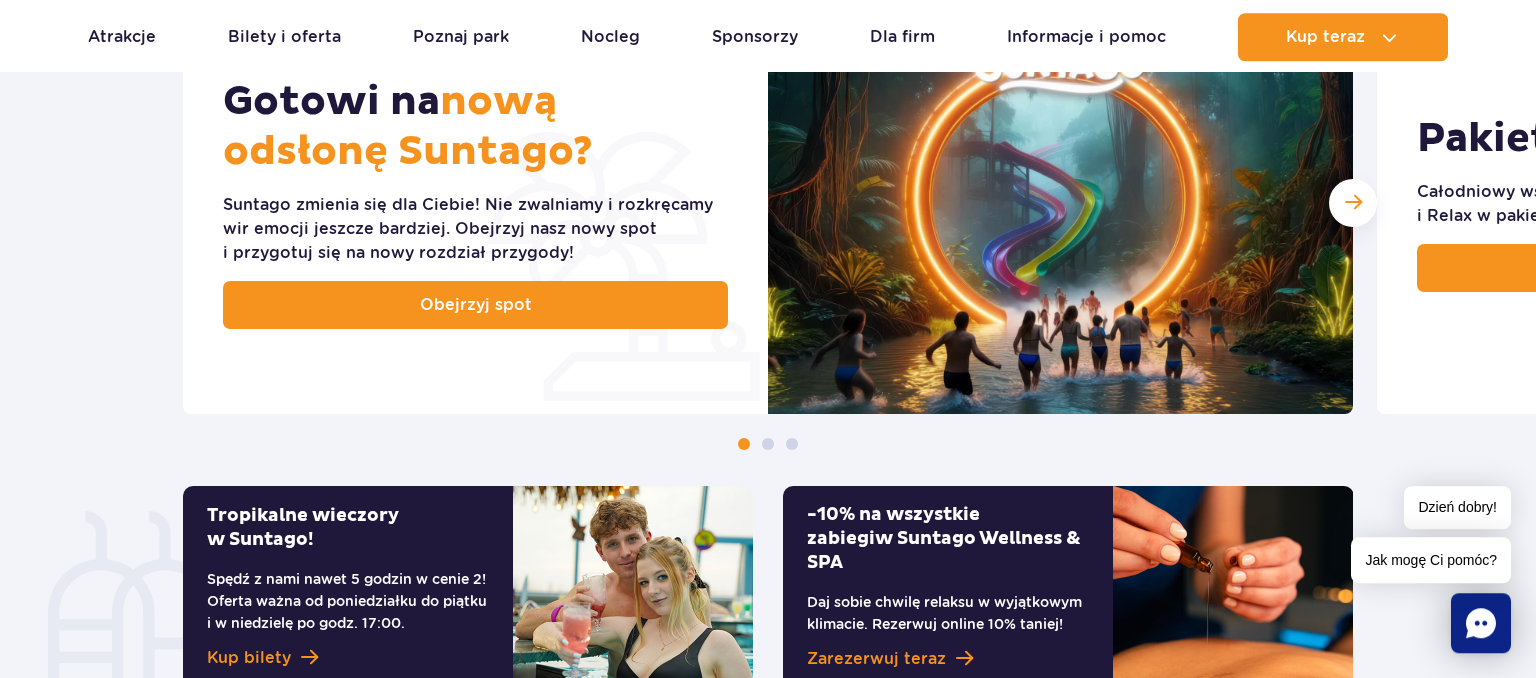 scroll, scrollTop: 950, scrollLeft: 0, axis: vertical 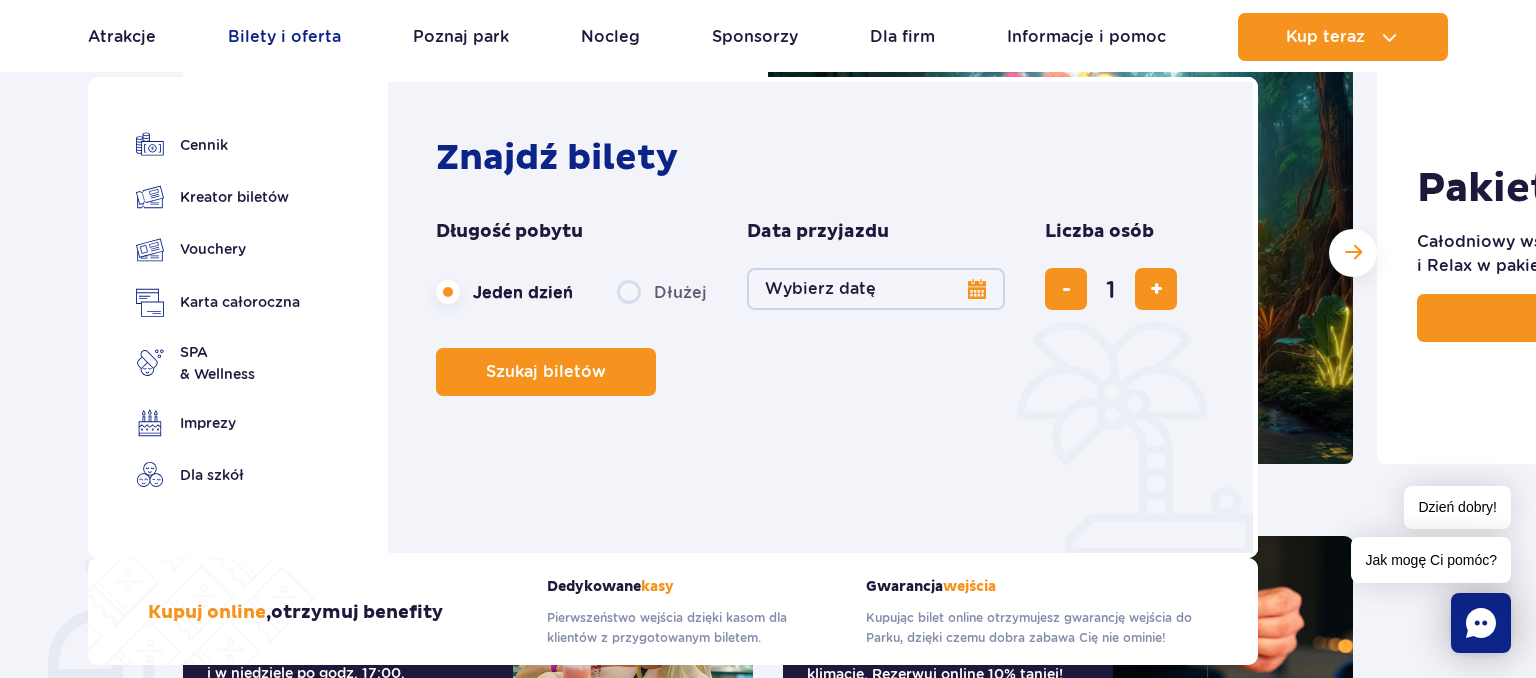 click on "Bilety i oferta" at bounding box center (284, 37) 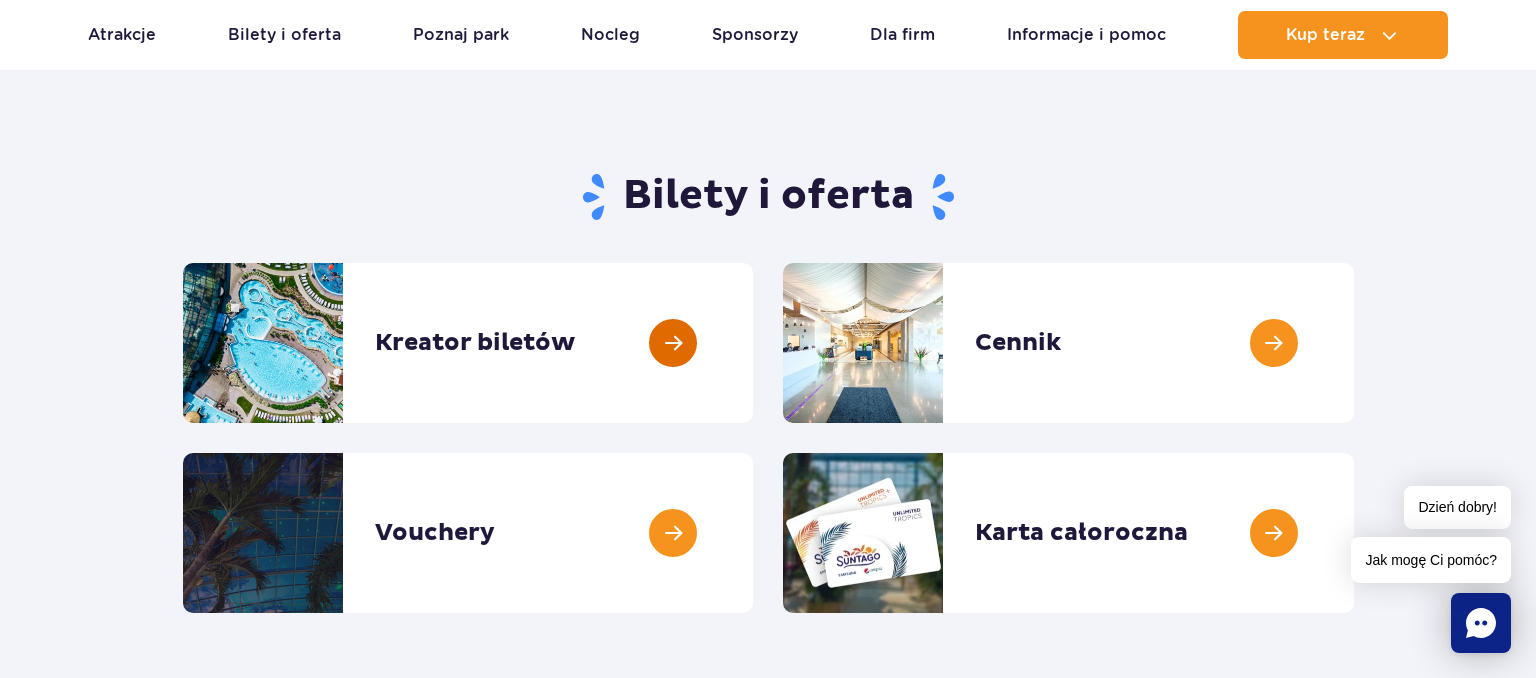 scroll, scrollTop: 211, scrollLeft: 0, axis: vertical 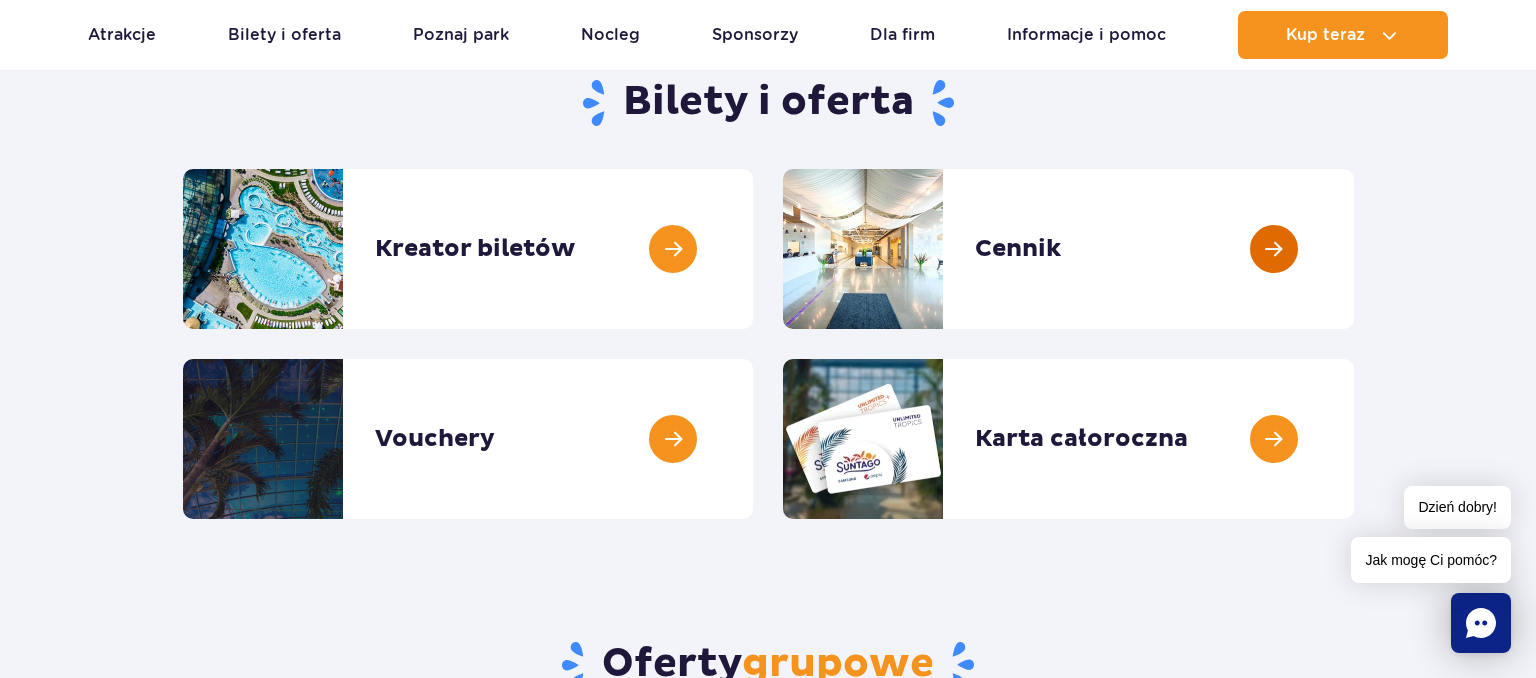 click at bounding box center [1354, 249] 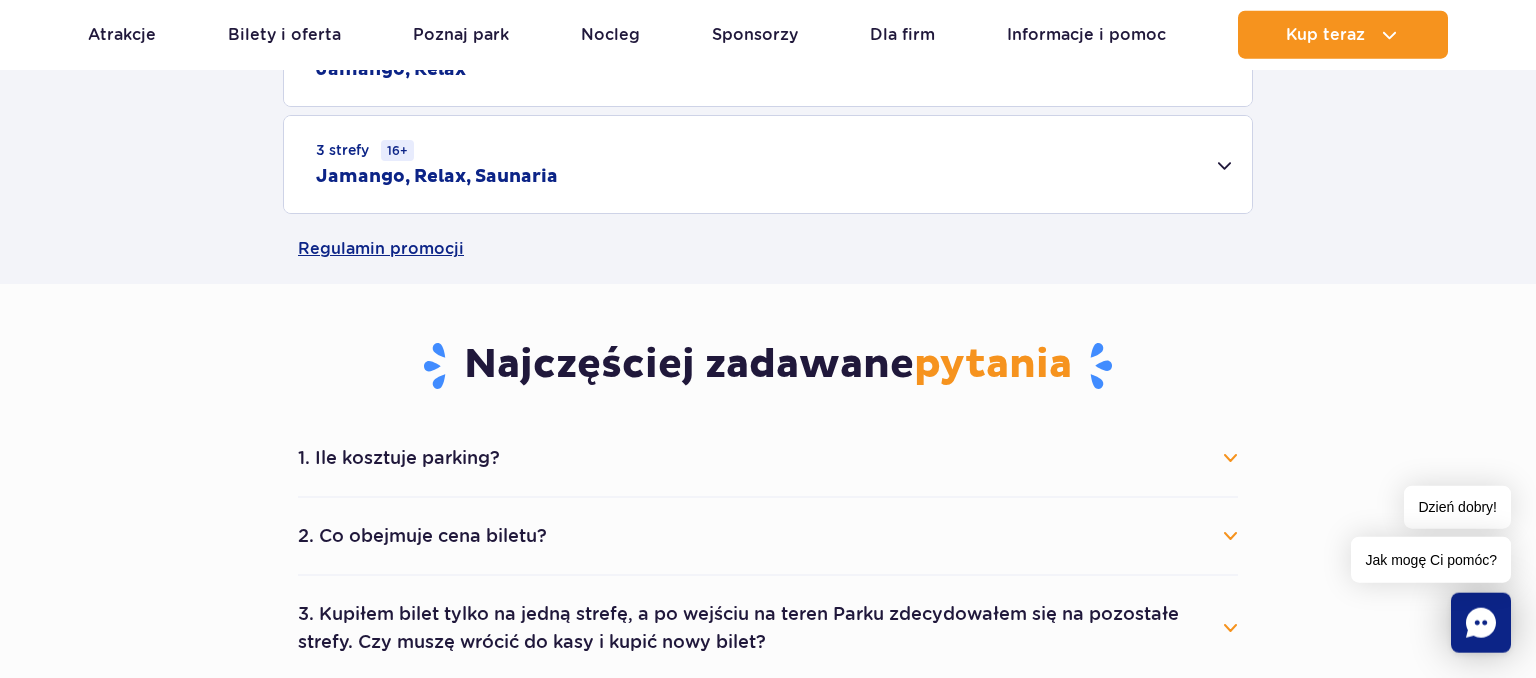 scroll, scrollTop: 844, scrollLeft: 0, axis: vertical 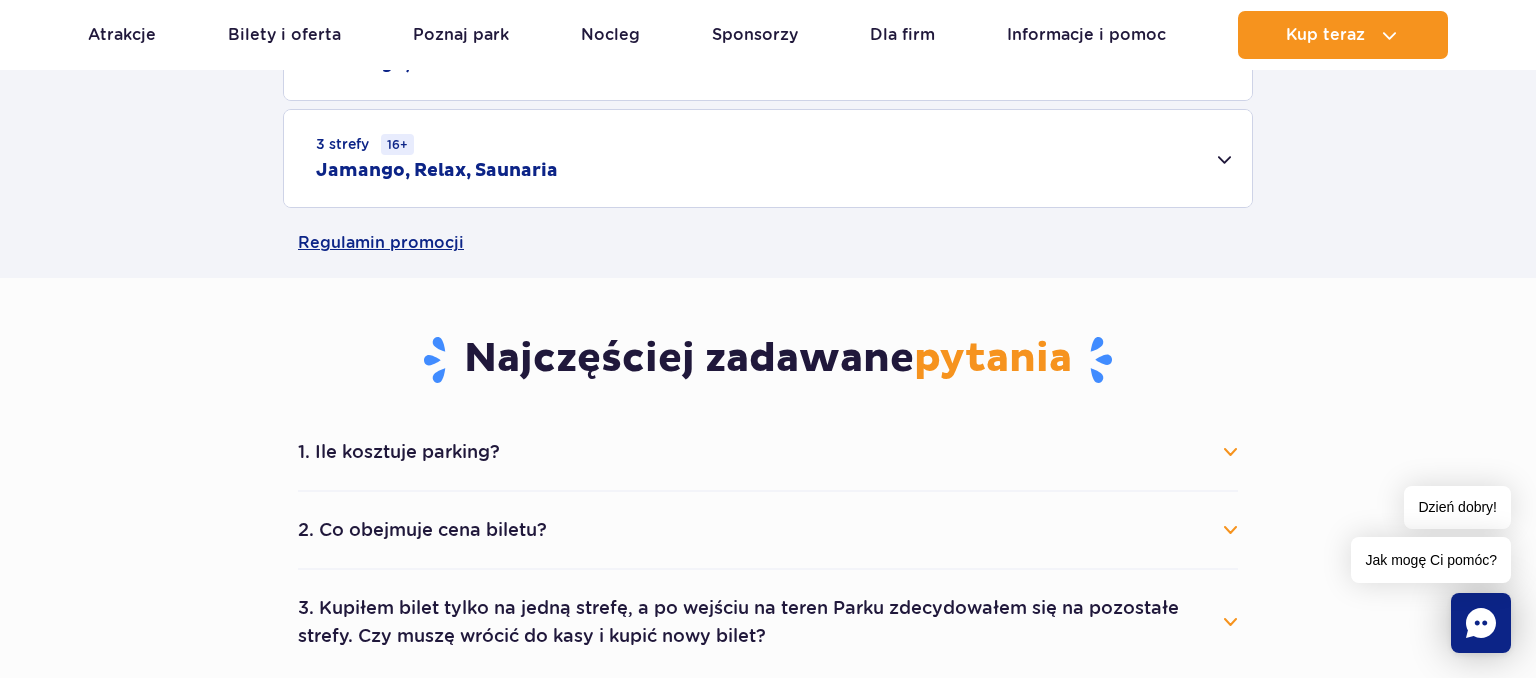 click on "1. Ile kosztuje parking?" at bounding box center [768, 452] 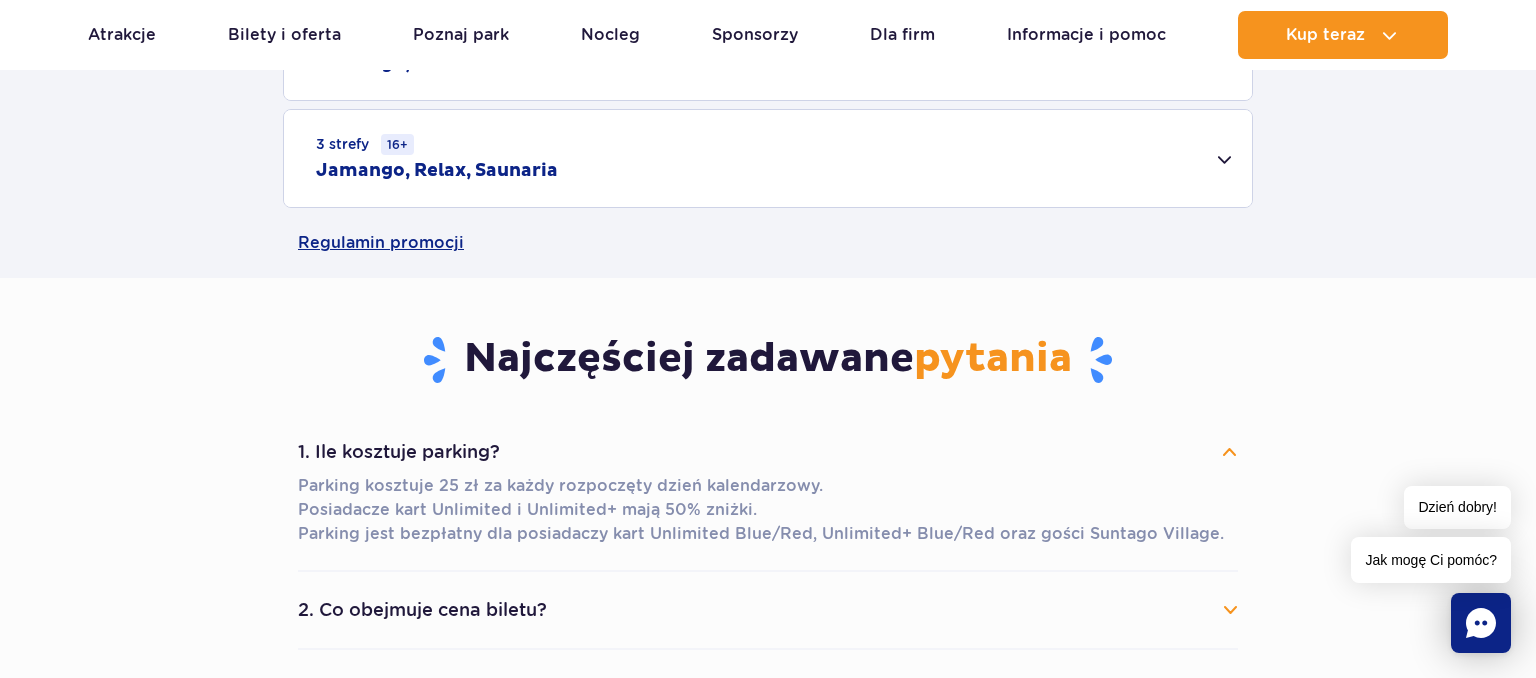 click on "1. Ile kosztuje parking?" at bounding box center (768, 452) 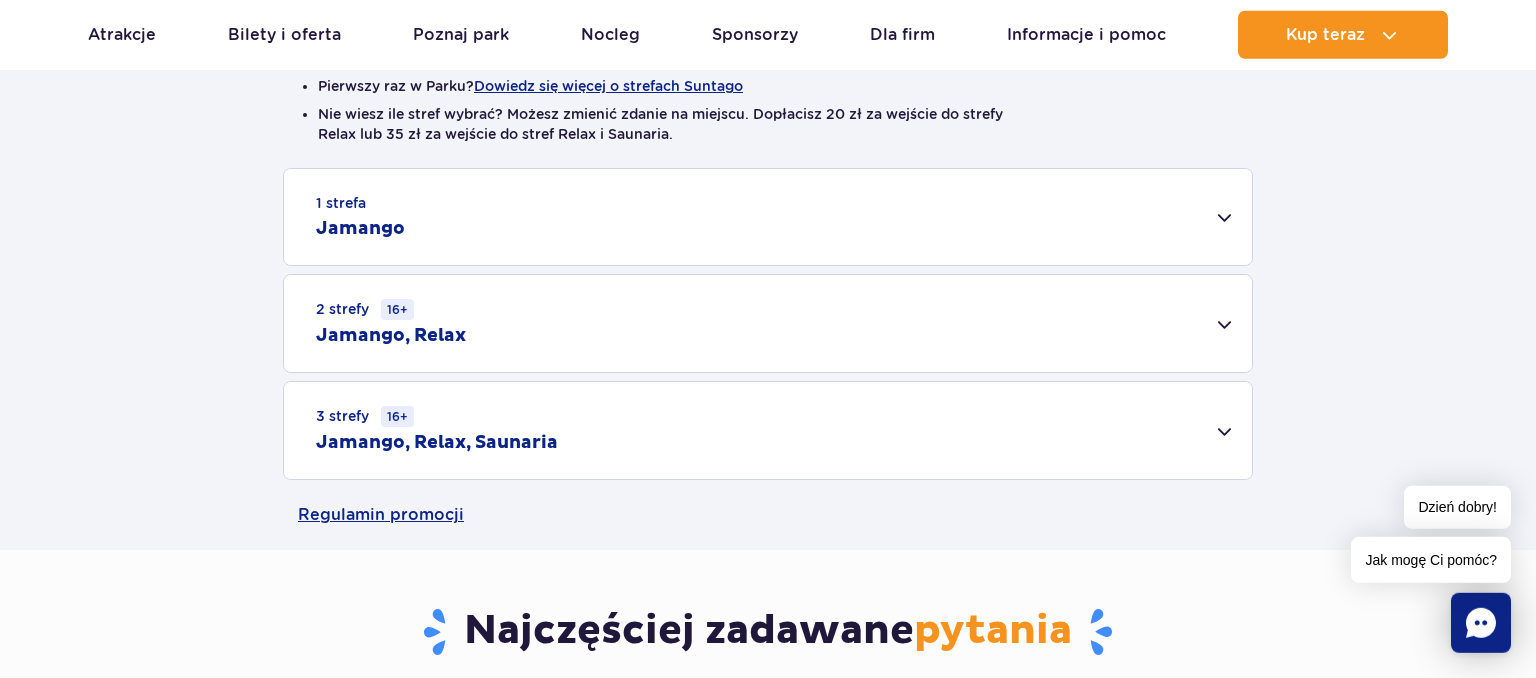 scroll, scrollTop: 528, scrollLeft: 0, axis: vertical 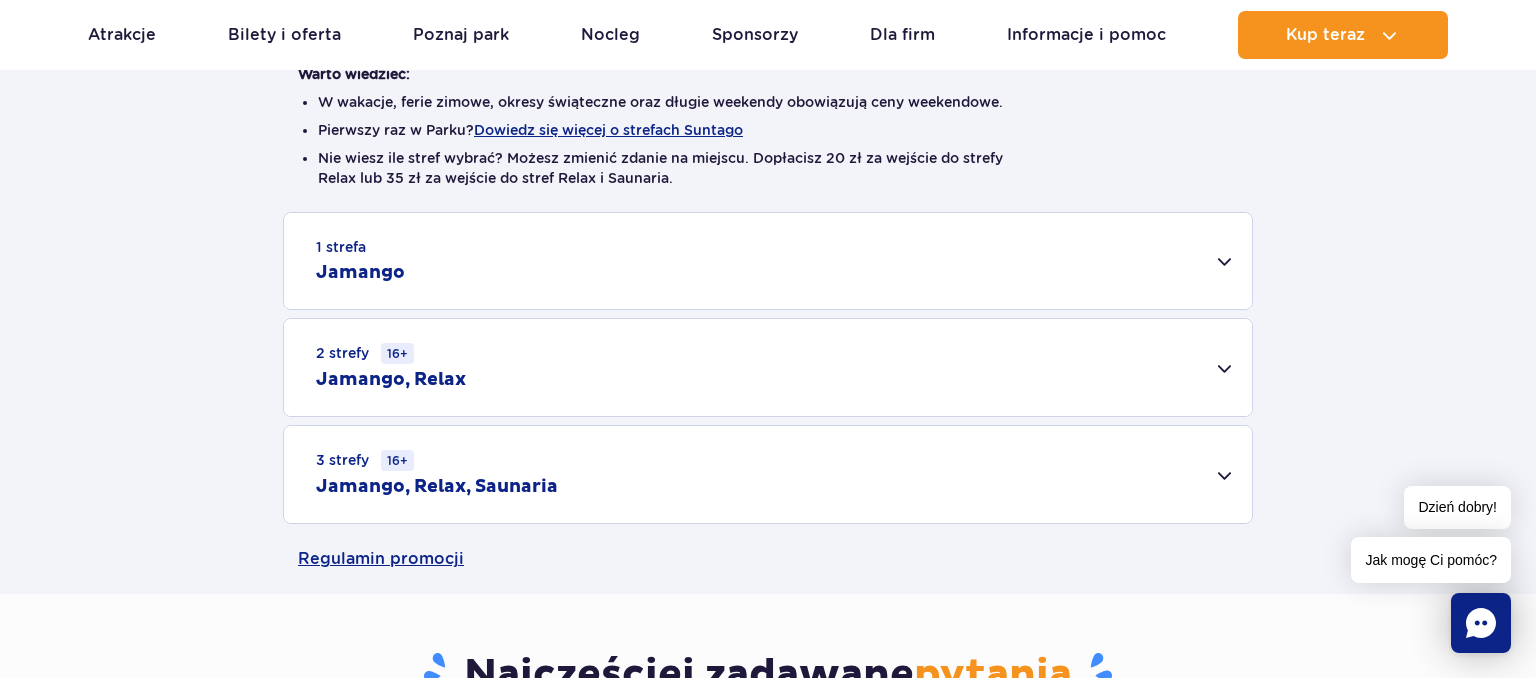click on "1 strefa
Jamango" at bounding box center [768, 261] 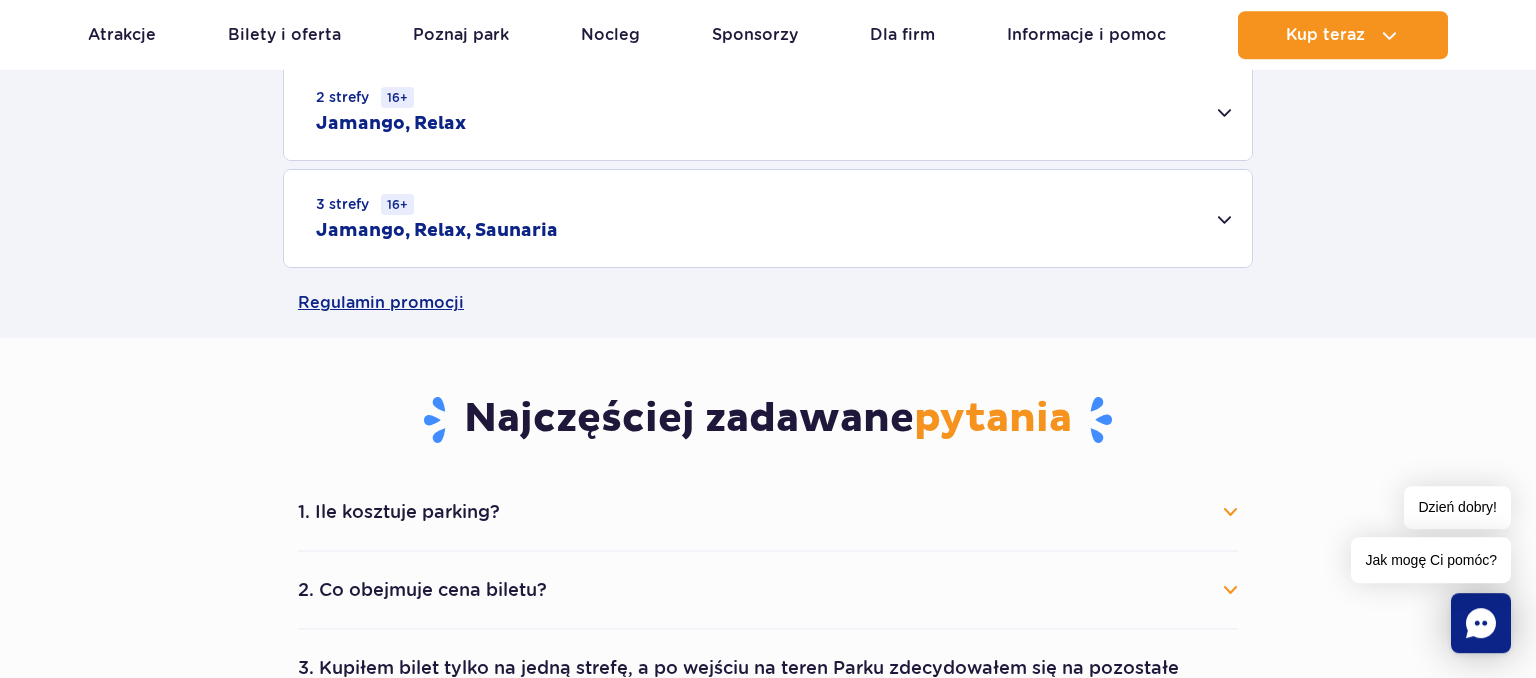 scroll, scrollTop: 1584, scrollLeft: 0, axis: vertical 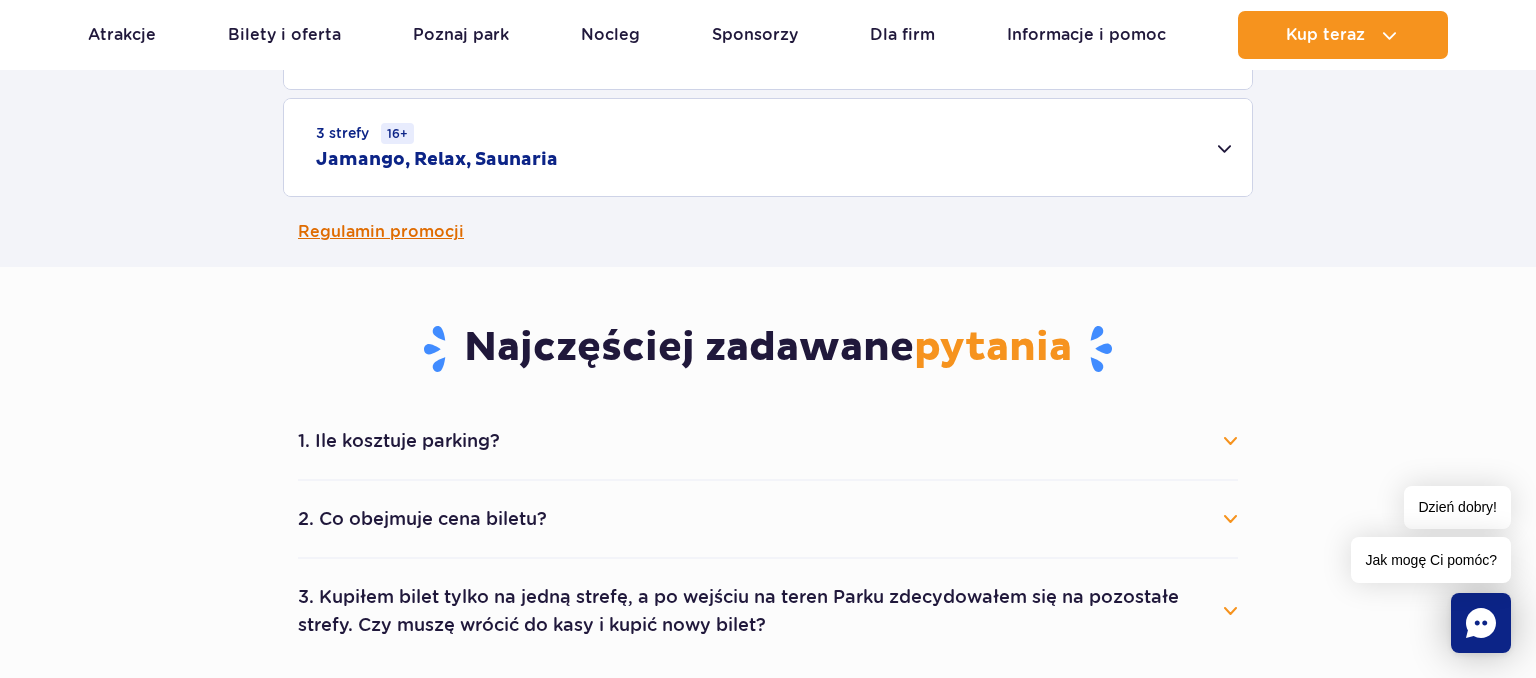 click on "Regulamin promocji" at bounding box center (768, 232) 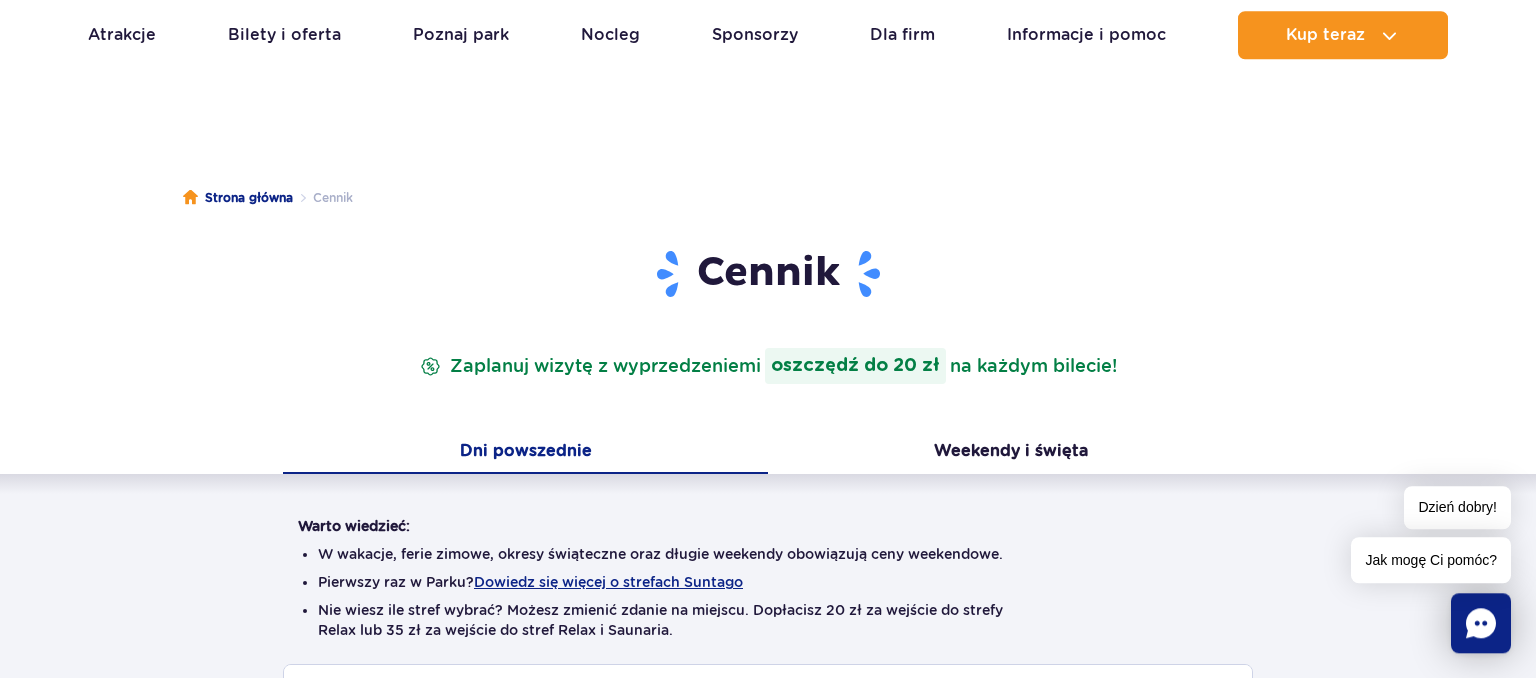 scroll, scrollTop: 0, scrollLeft: 0, axis: both 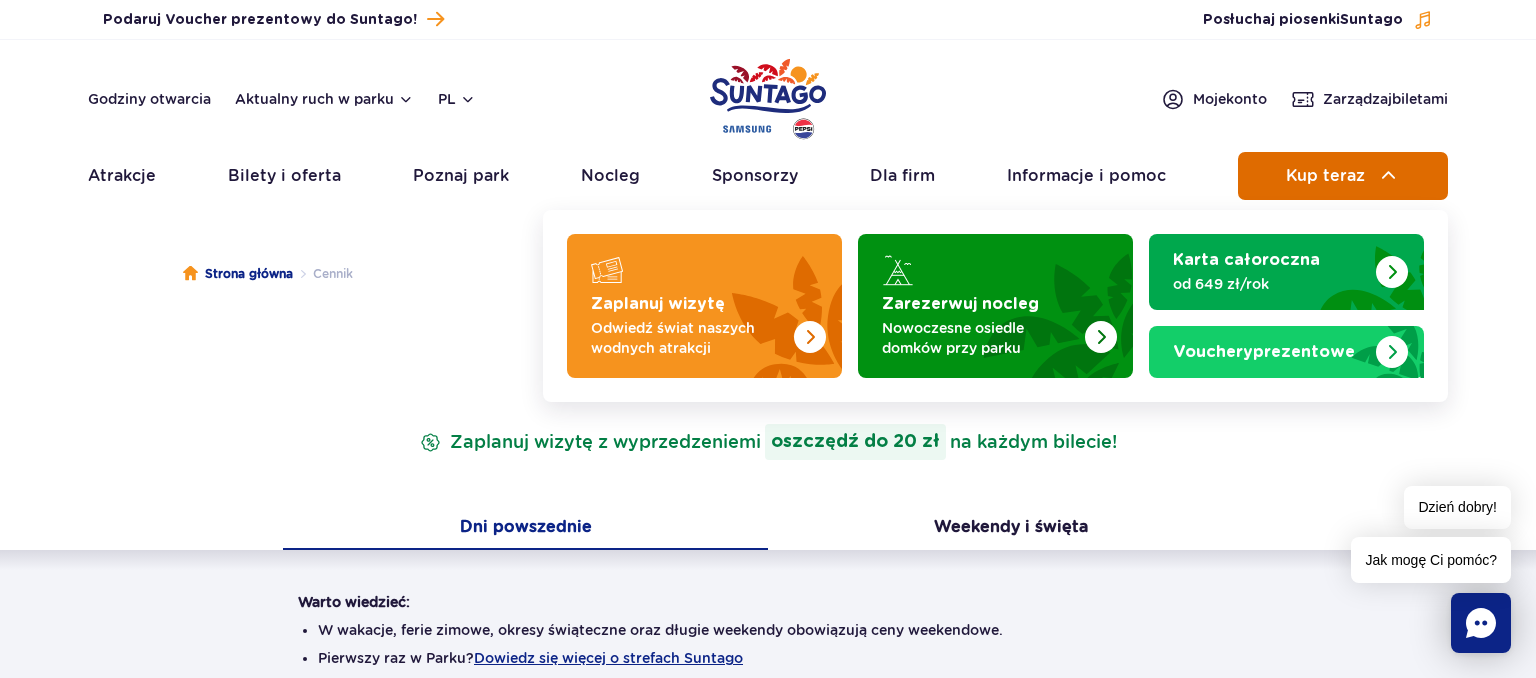 click on "Kup teraz" at bounding box center [1325, 176] 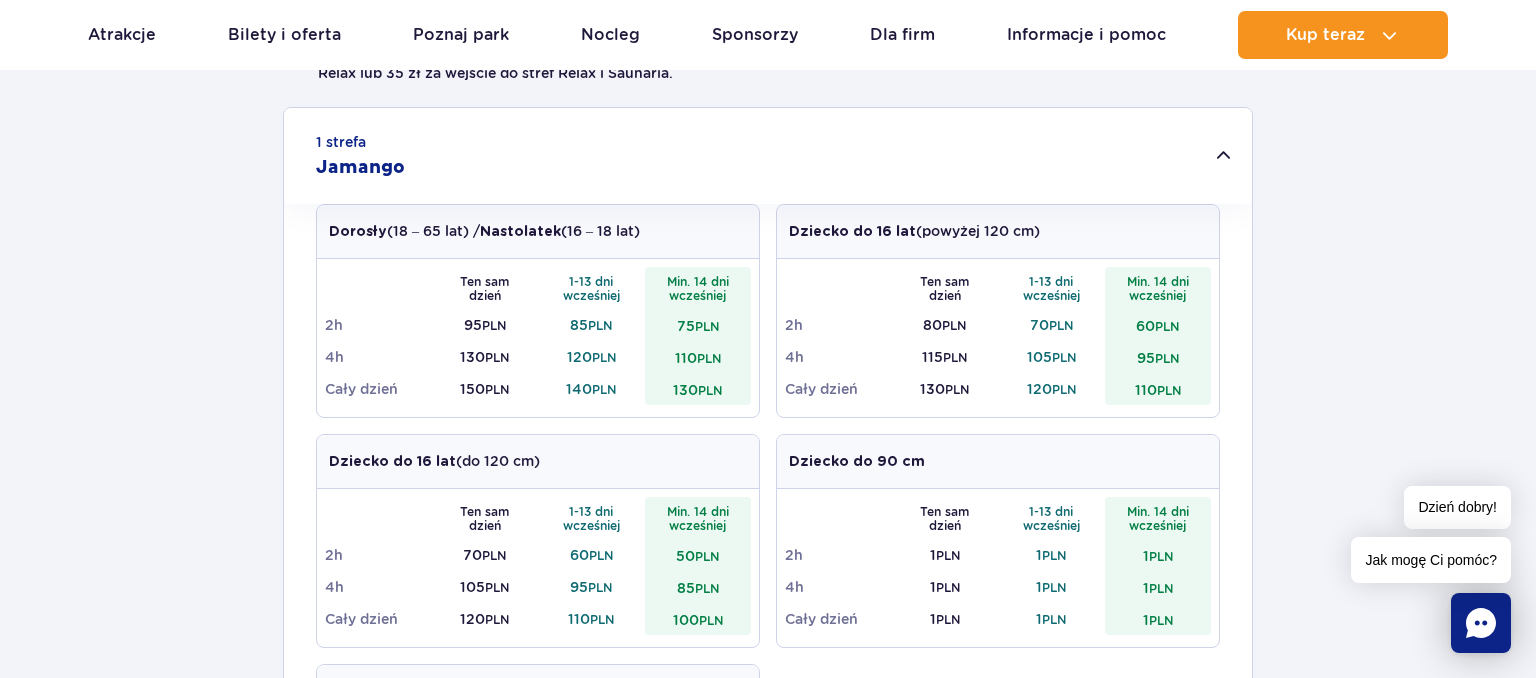 scroll, scrollTop: 0, scrollLeft: 0, axis: both 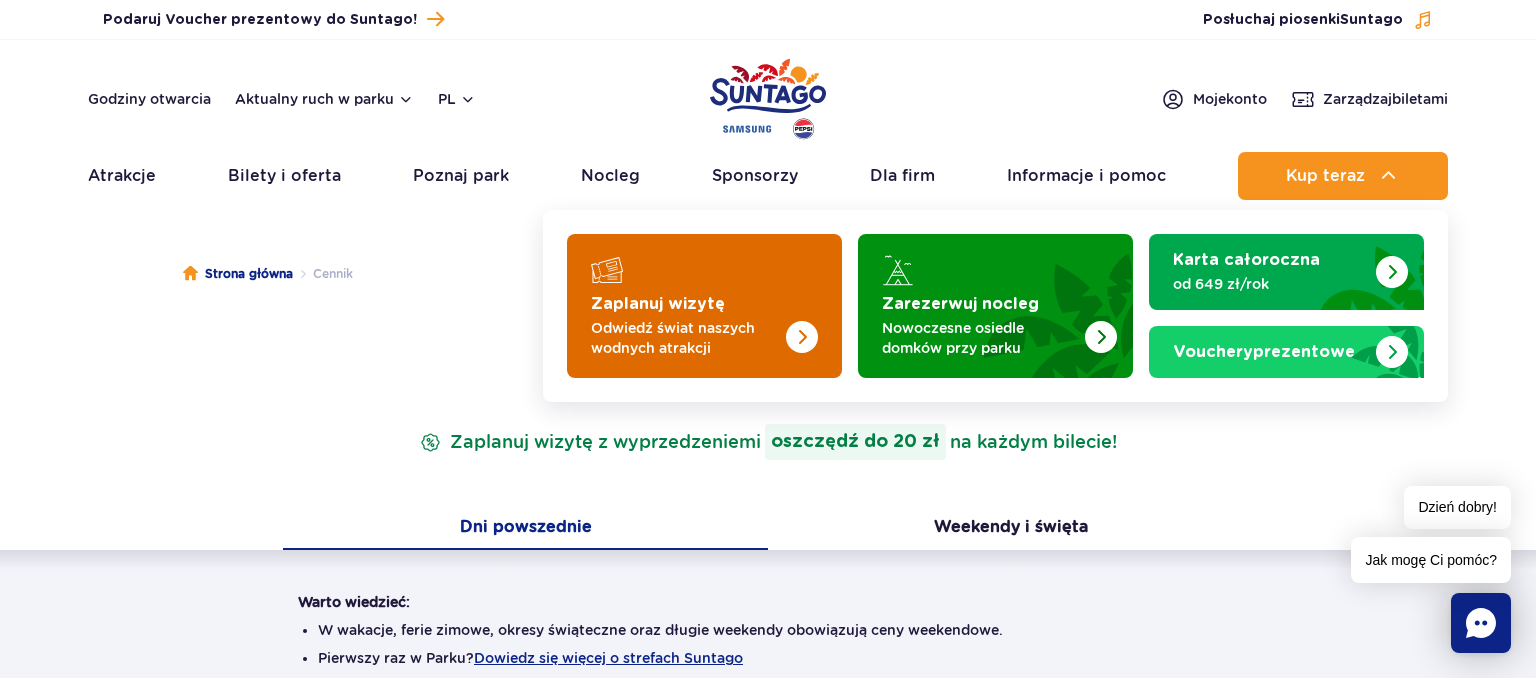 click on "Odwiedź świat naszych wodnych atrakcji" at bounding box center [688, 338] 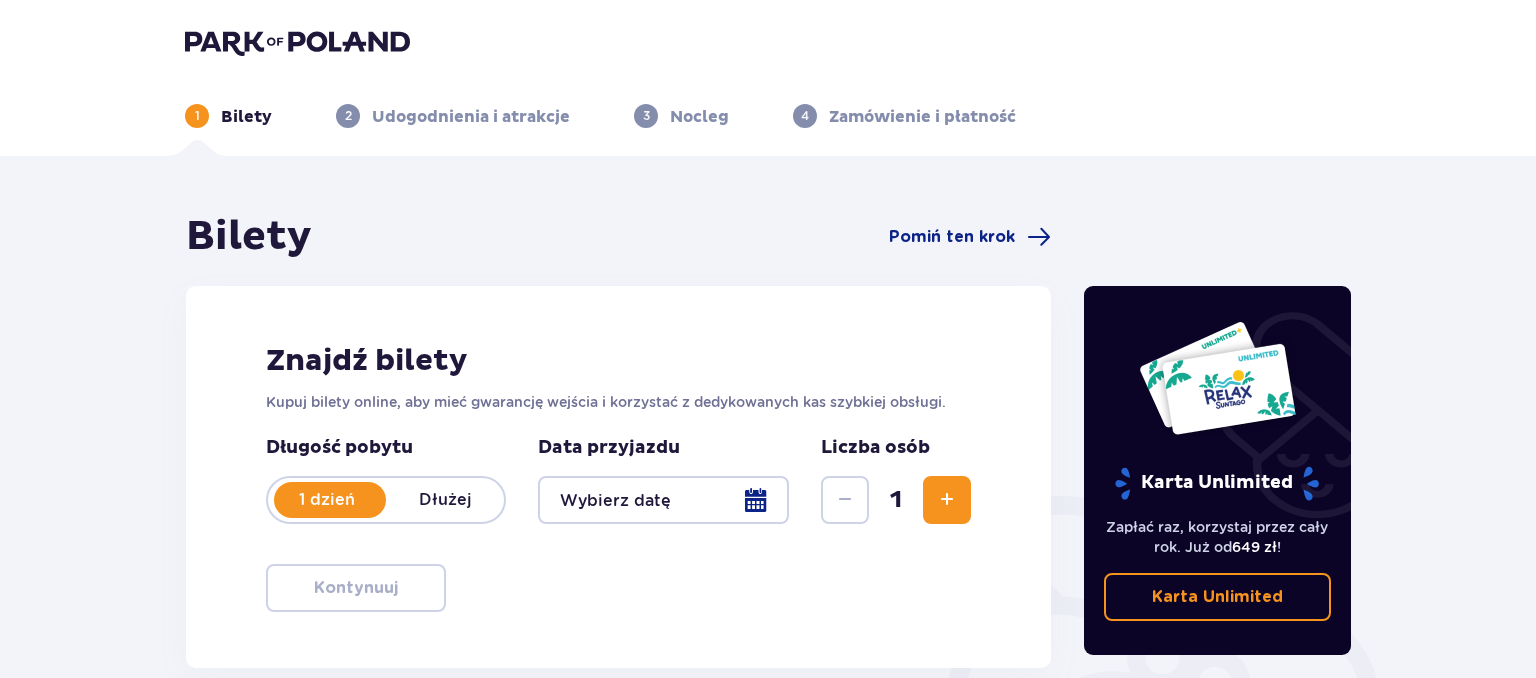 scroll, scrollTop: 0, scrollLeft: 0, axis: both 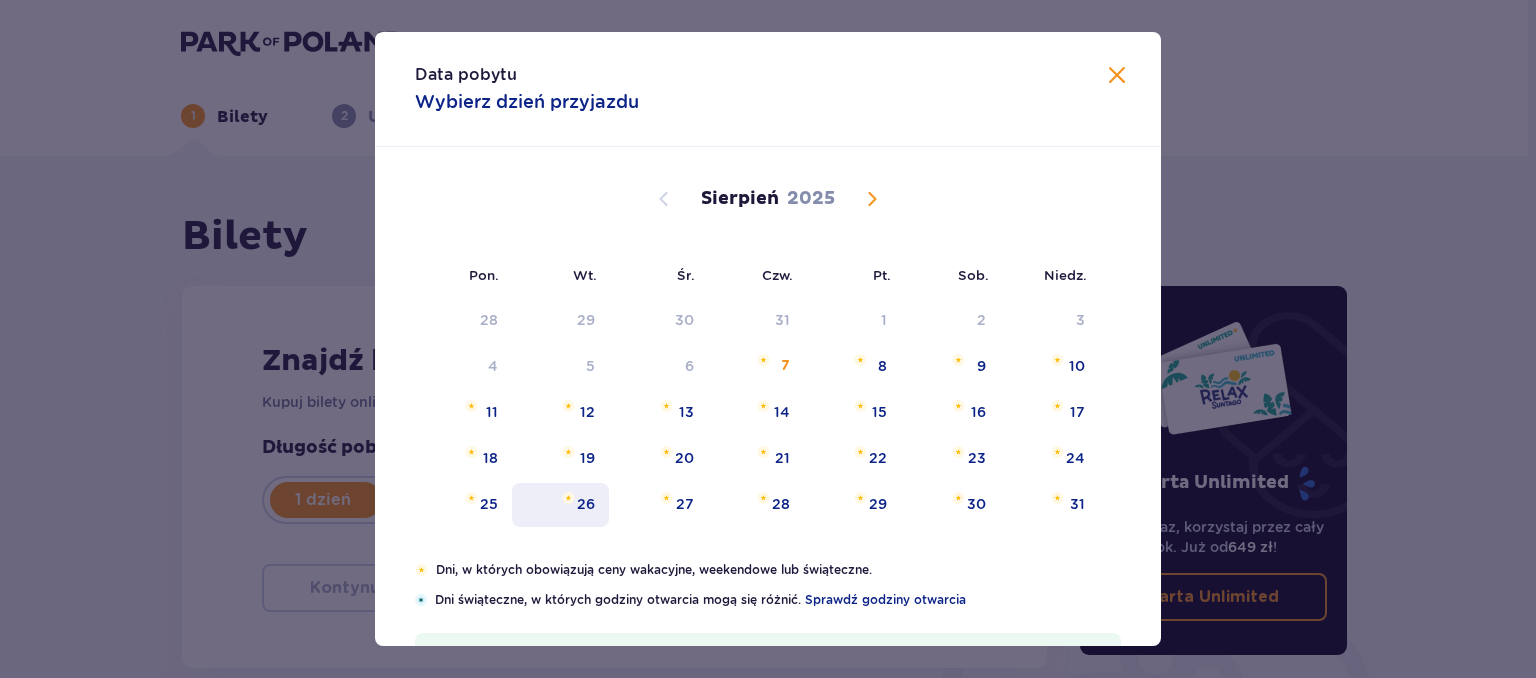 click on "26" at bounding box center (560, 505) 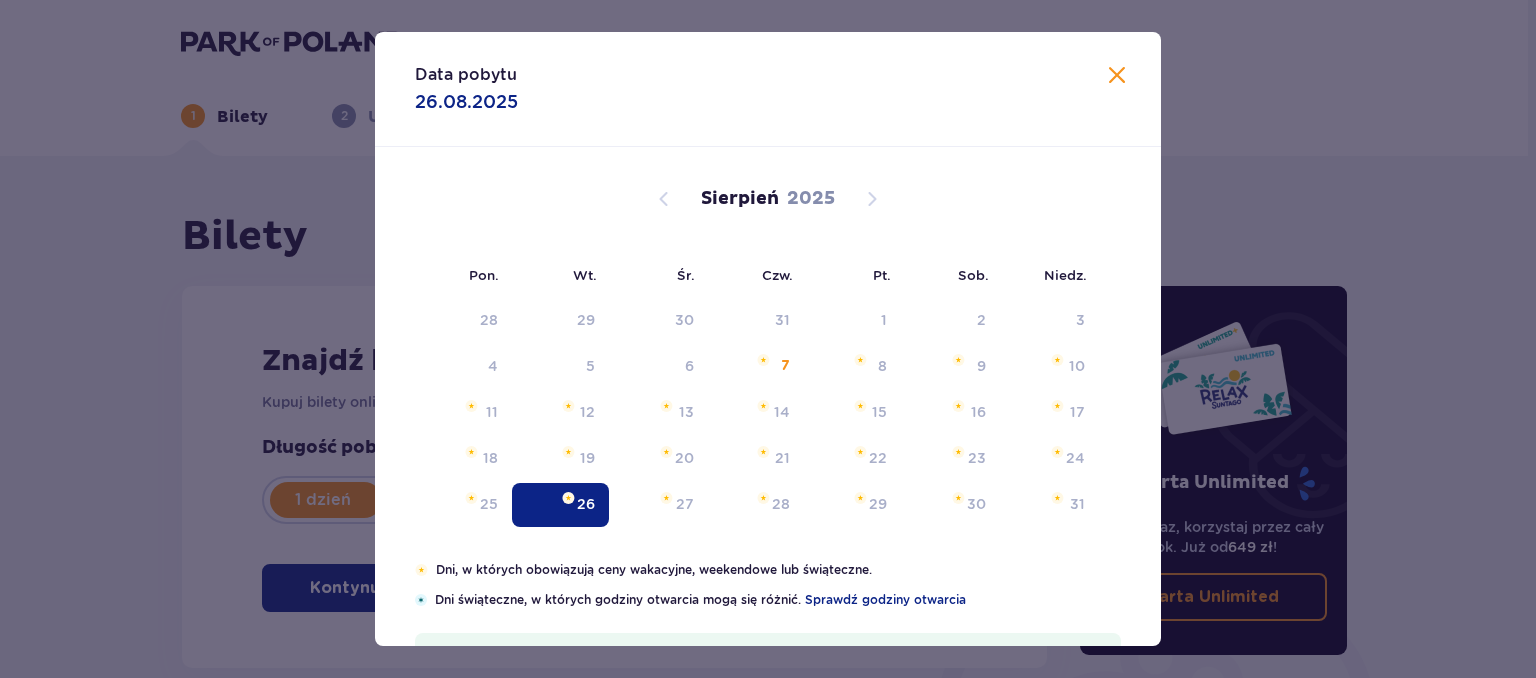 type on "26.08.25" 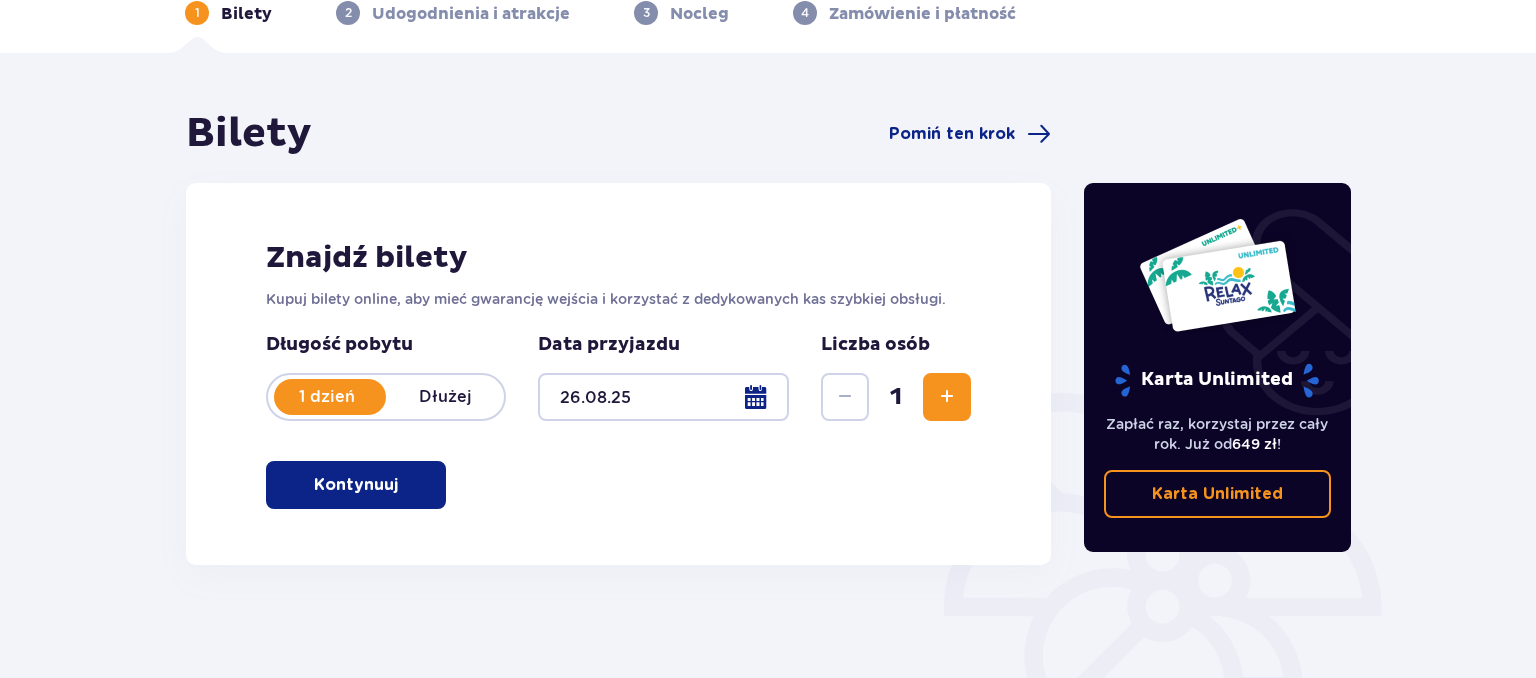 scroll, scrollTop: 105, scrollLeft: 0, axis: vertical 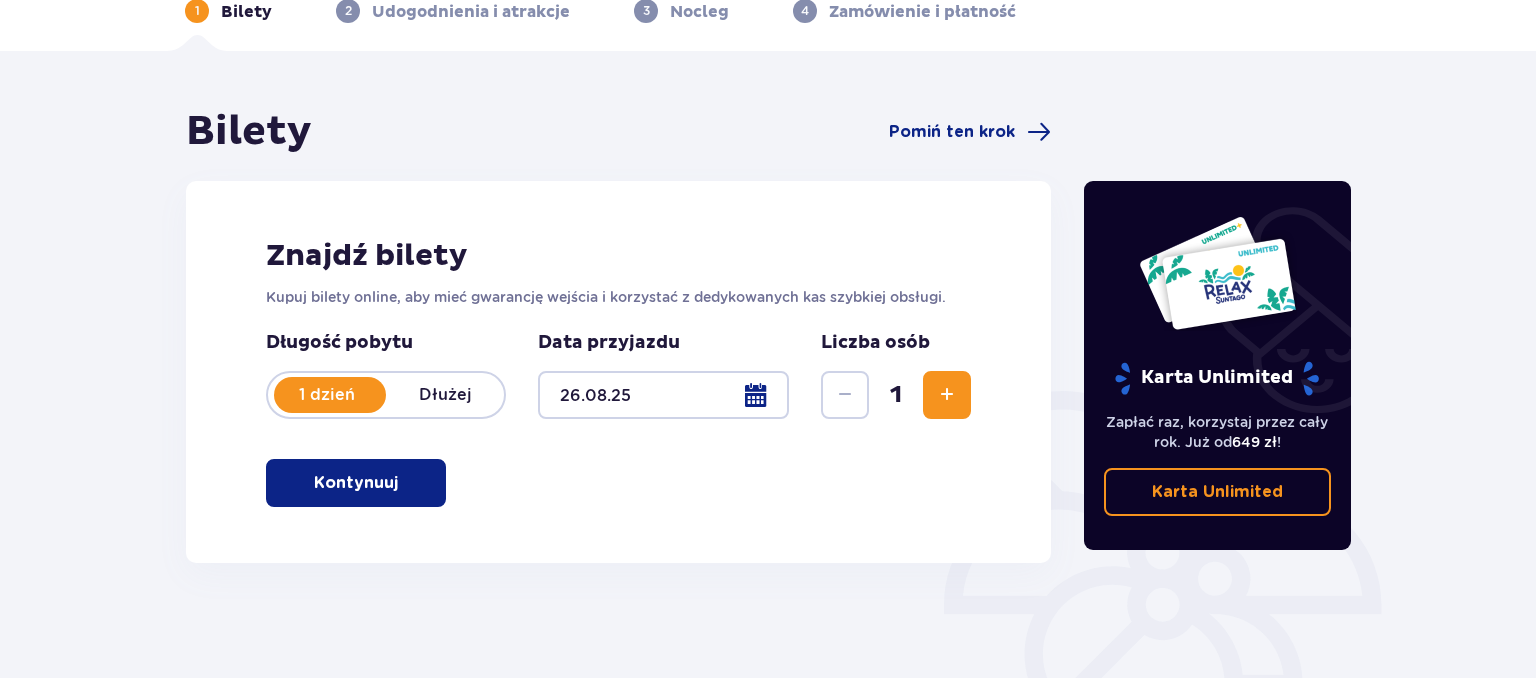 click at bounding box center (947, 395) 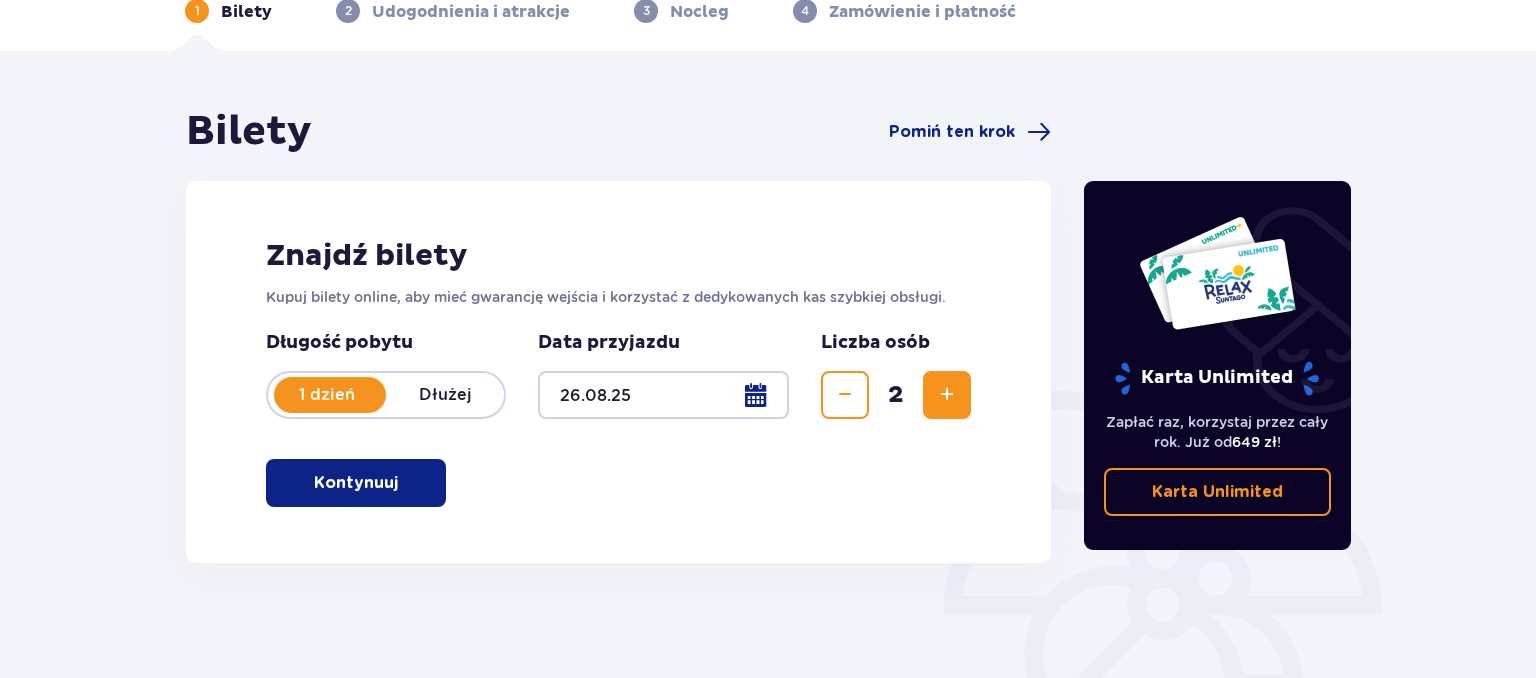 click at bounding box center [947, 395] 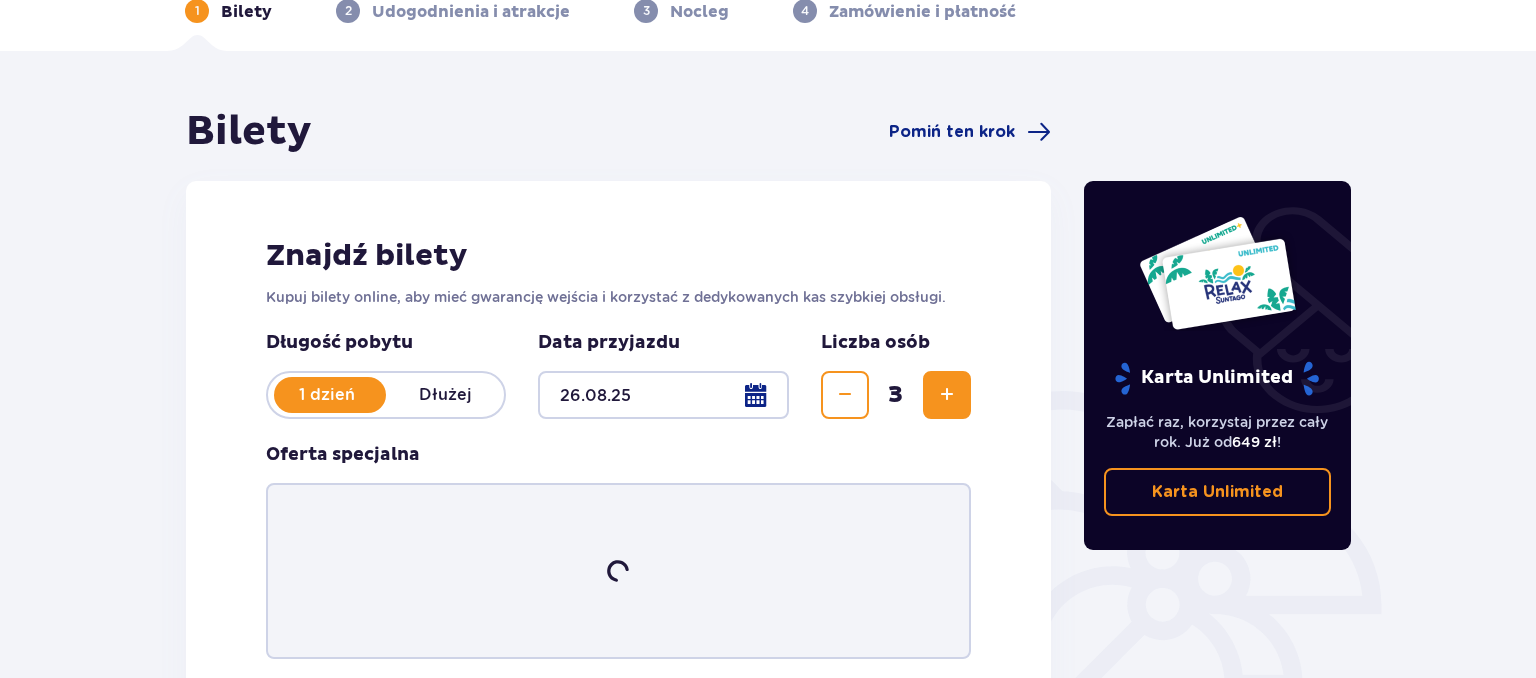 click at bounding box center (947, 395) 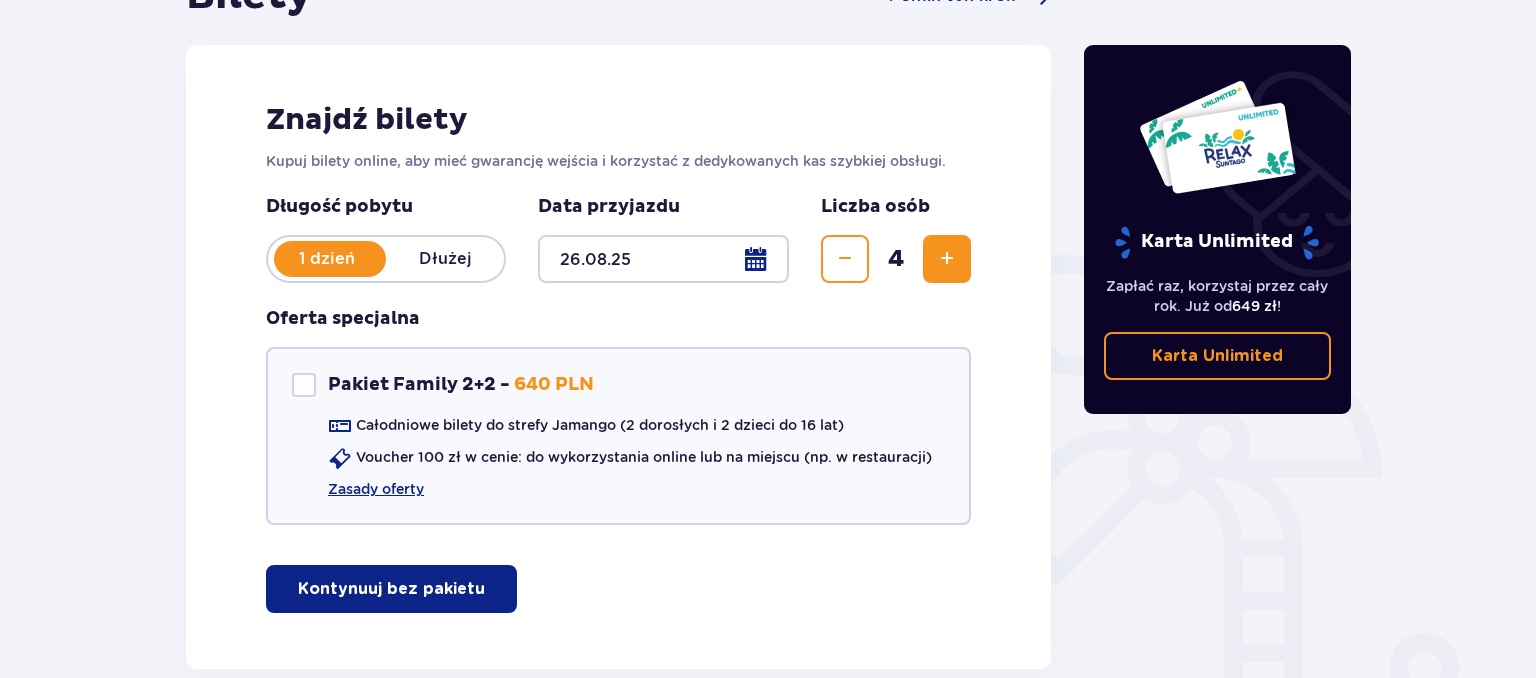 scroll, scrollTop: 316, scrollLeft: 0, axis: vertical 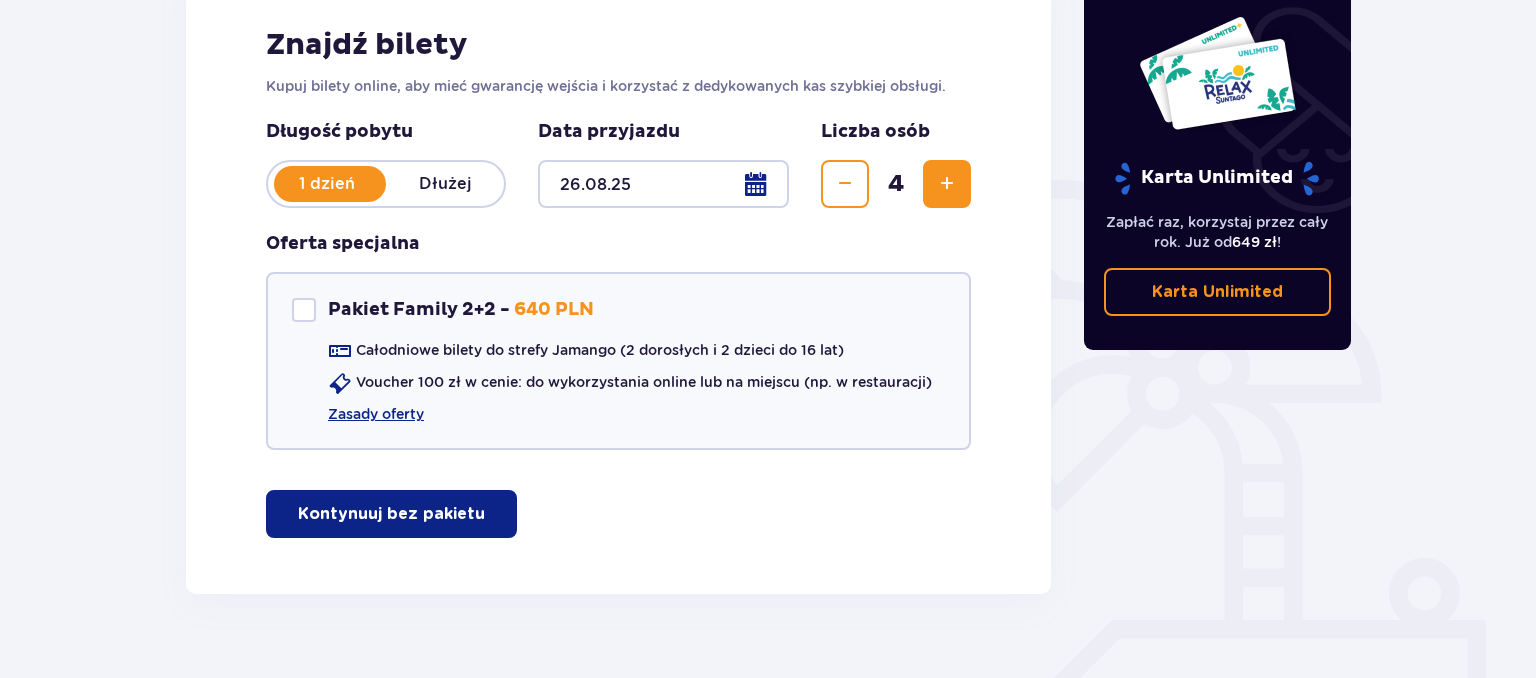 click on "Kontynuuj bez pakietu" at bounding box center [391, 514] 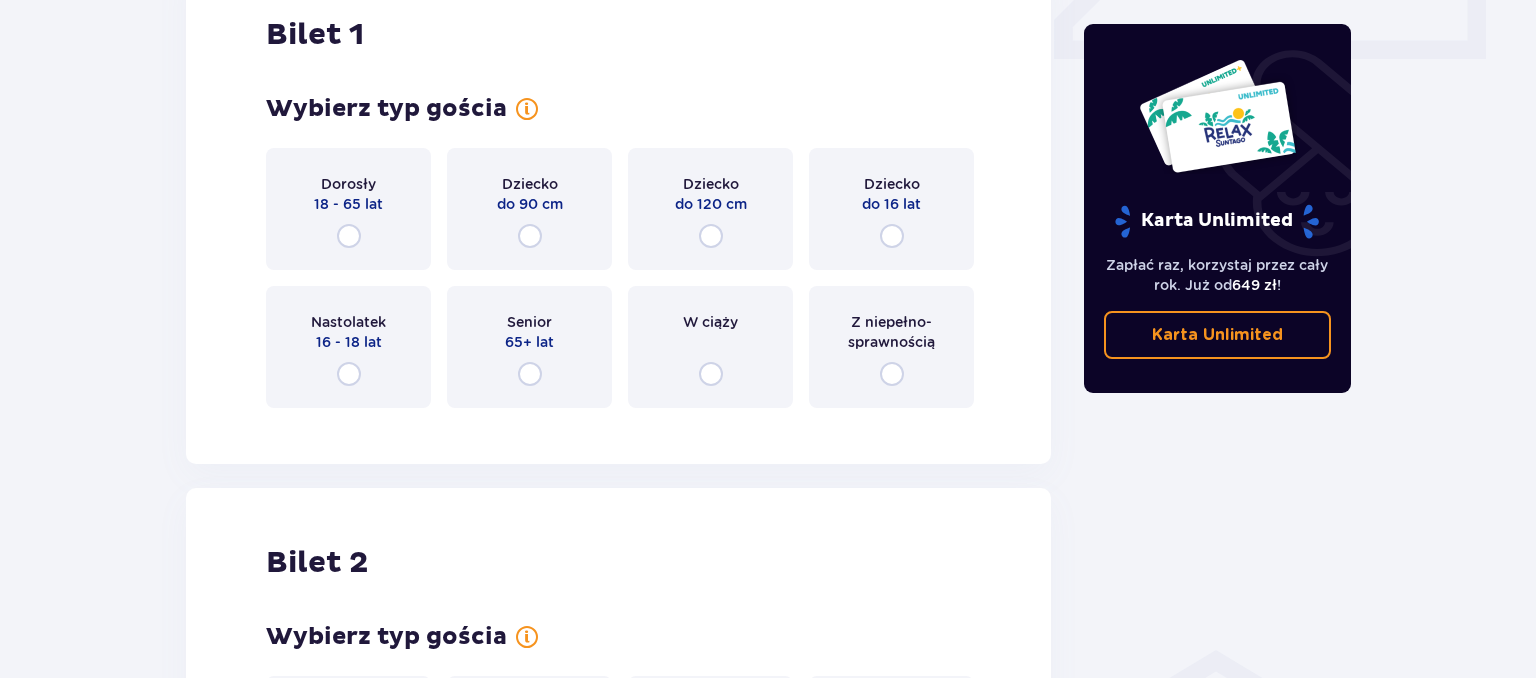 scroll, scrollTop: 1015, scrollLeft: 0, axis: vertical 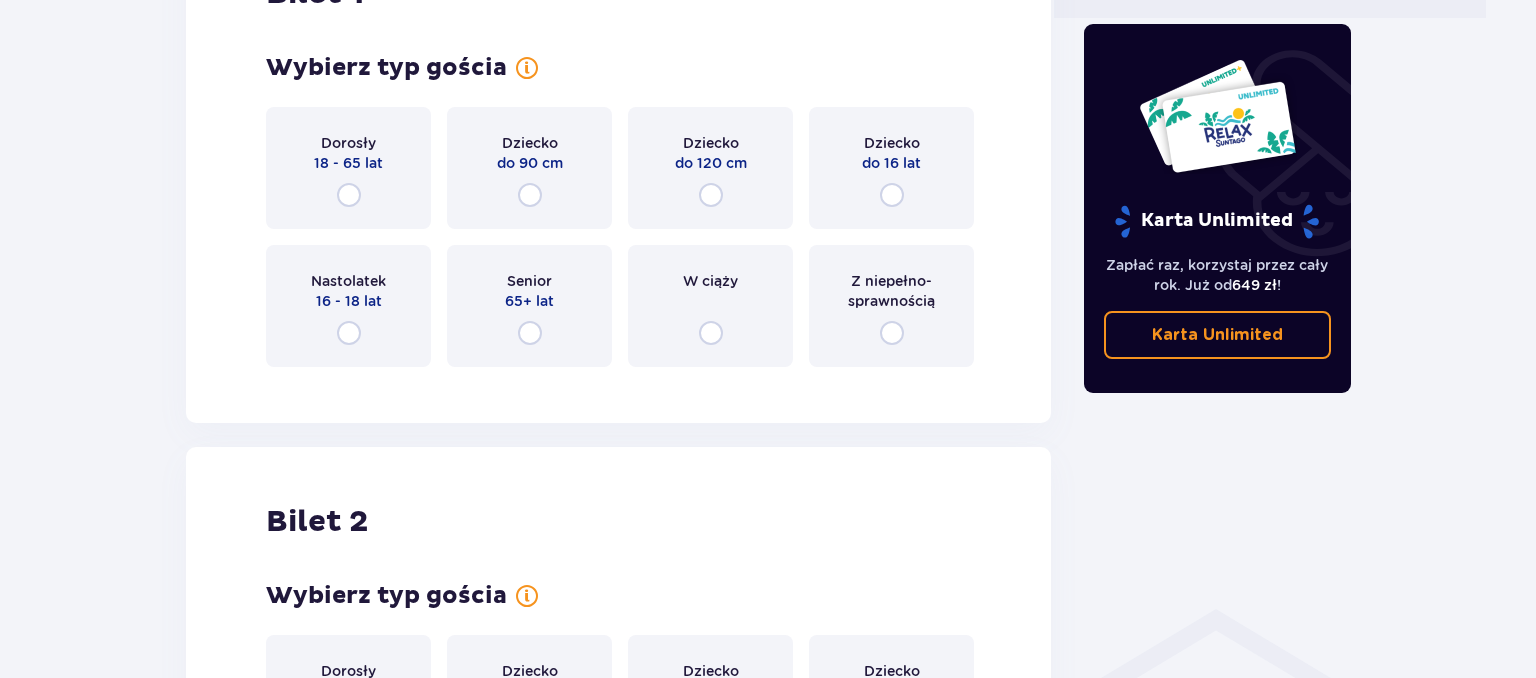 click on "Dorosły 18 - 65 lat" at bounding box center (348, 168) 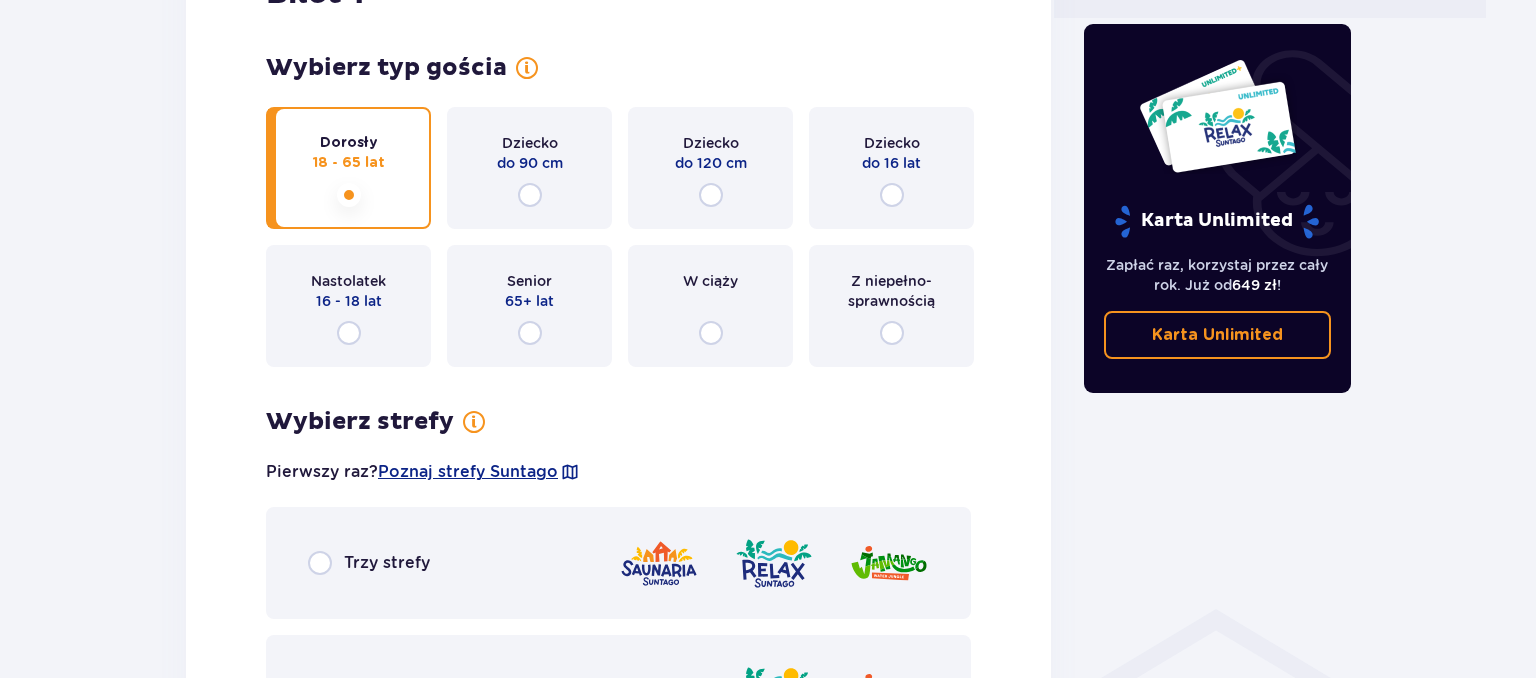 click at bounding box center [349, 195] 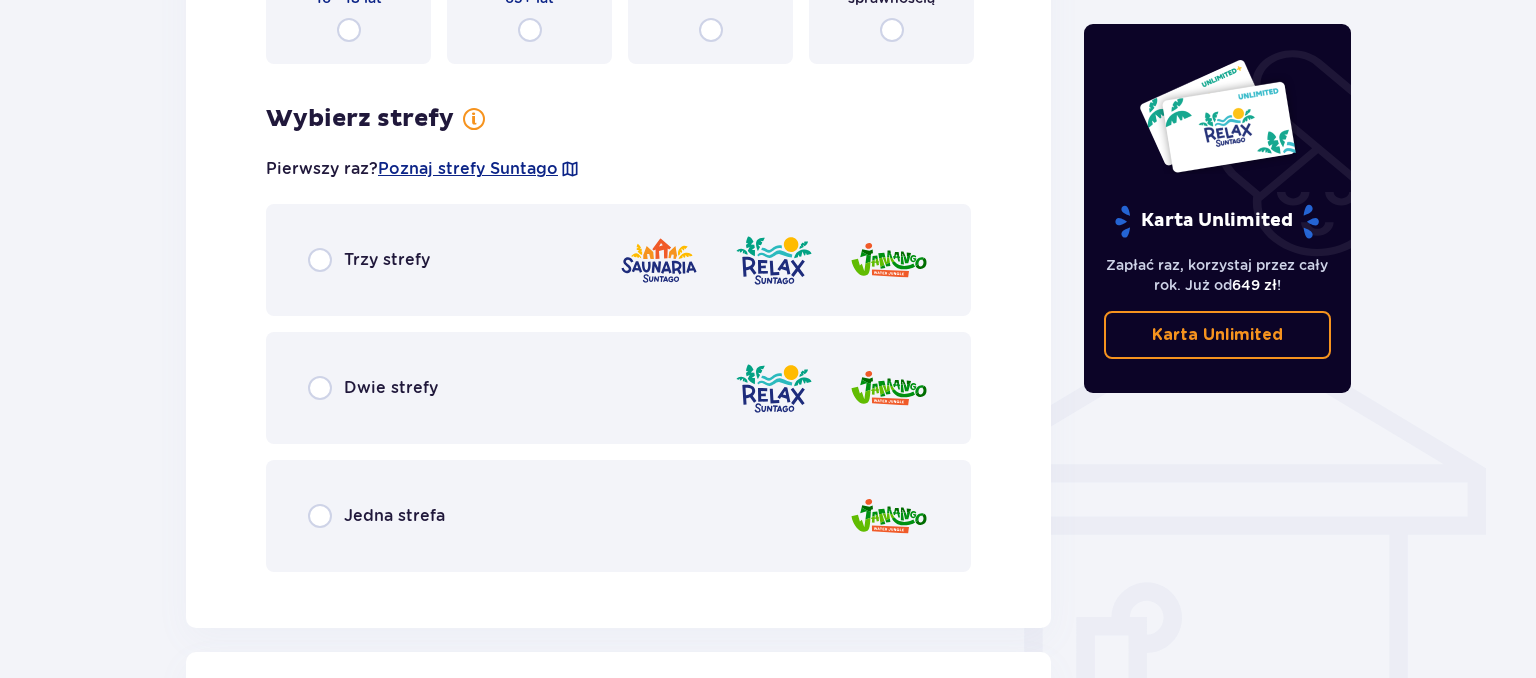 scroll, scrollTop: 1397, scrollLeft: 0, axis: vertical 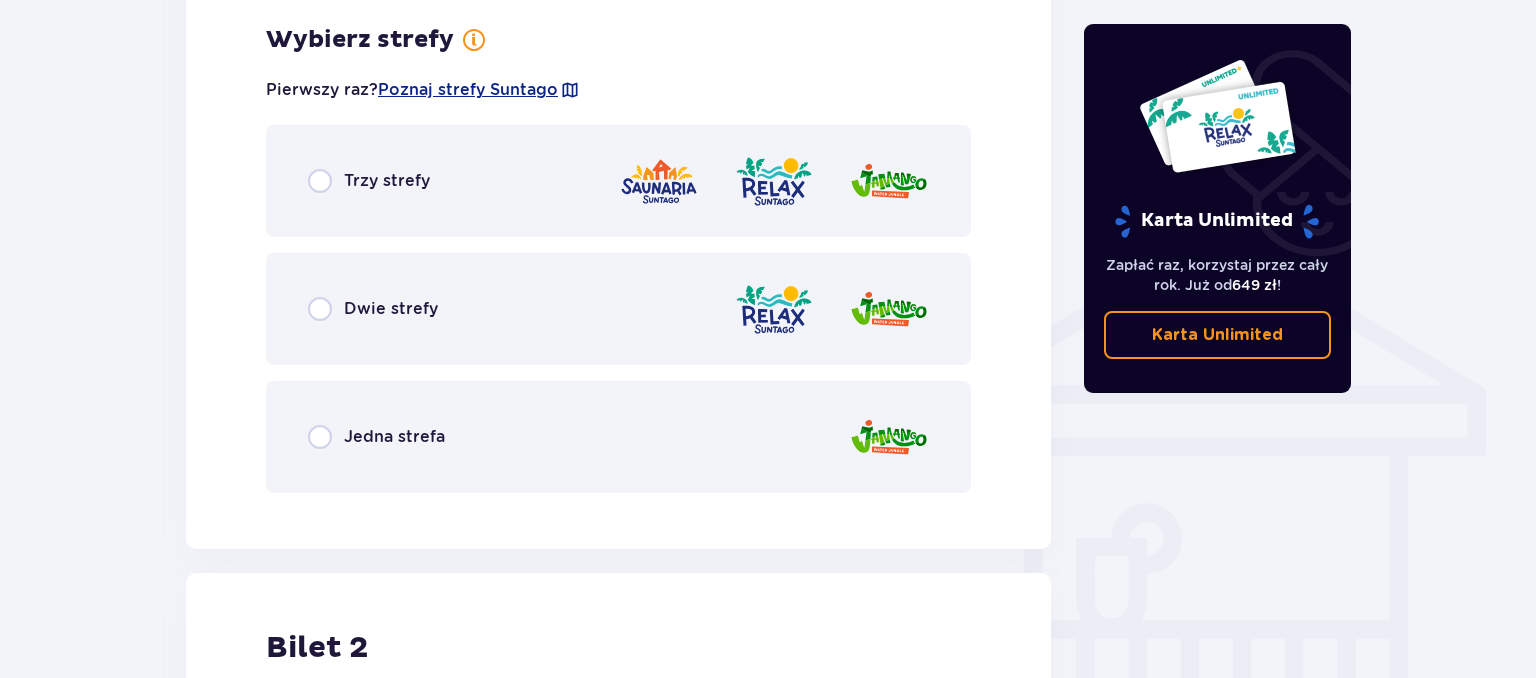 click on "Jedna strefa" at bounding box center (618, 437) 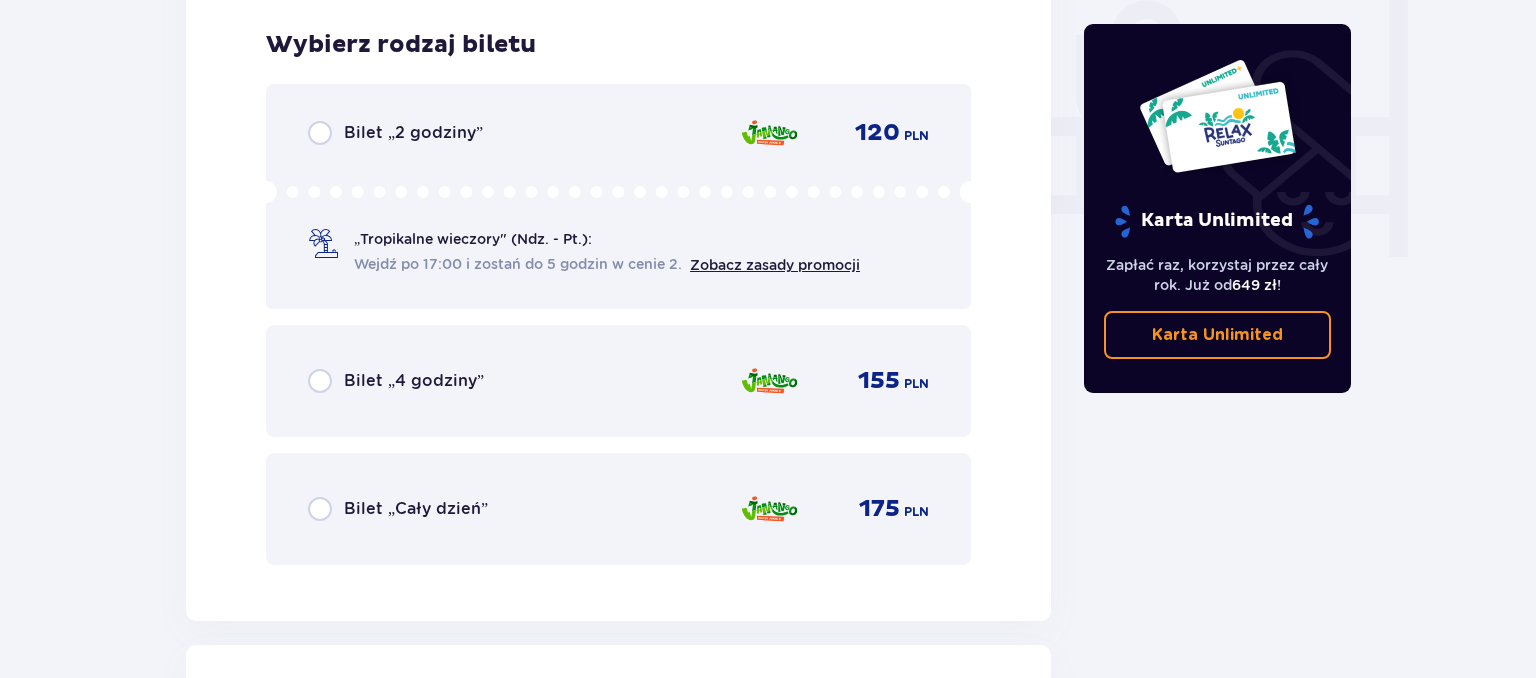 scroll, scrollTop: 1905, scrollLeft: 0, axis: vertical 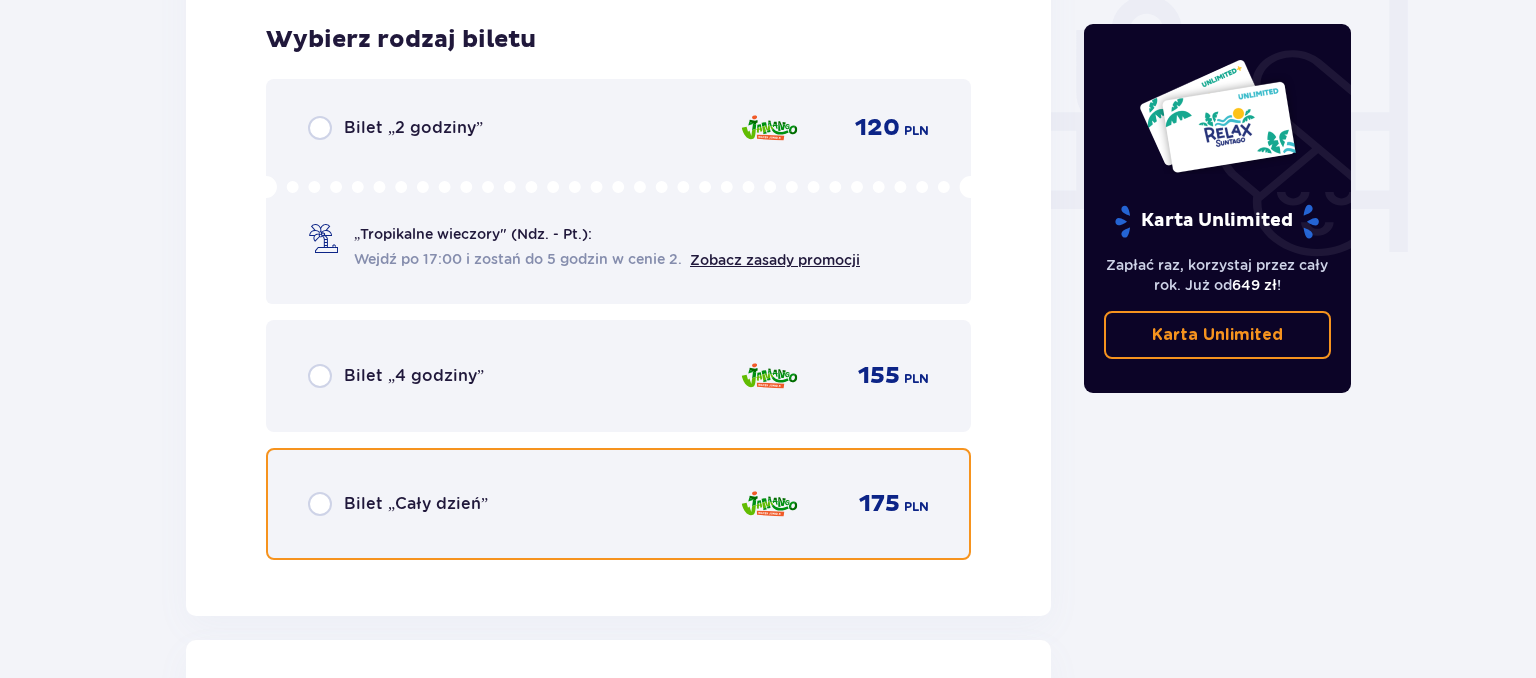 click at bounding box center [320, 504] 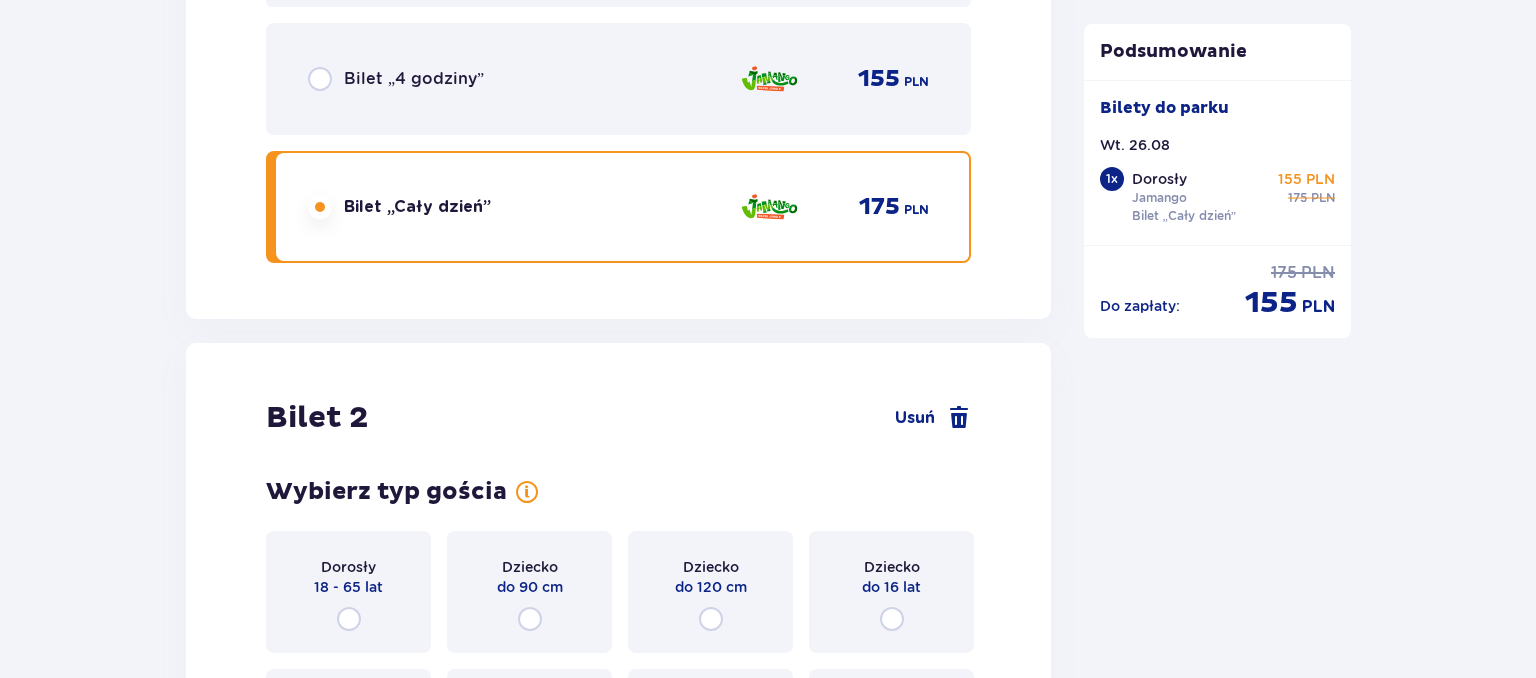 scroll, scrollTop: 2413, scrollLeft: 0, axis: vertical 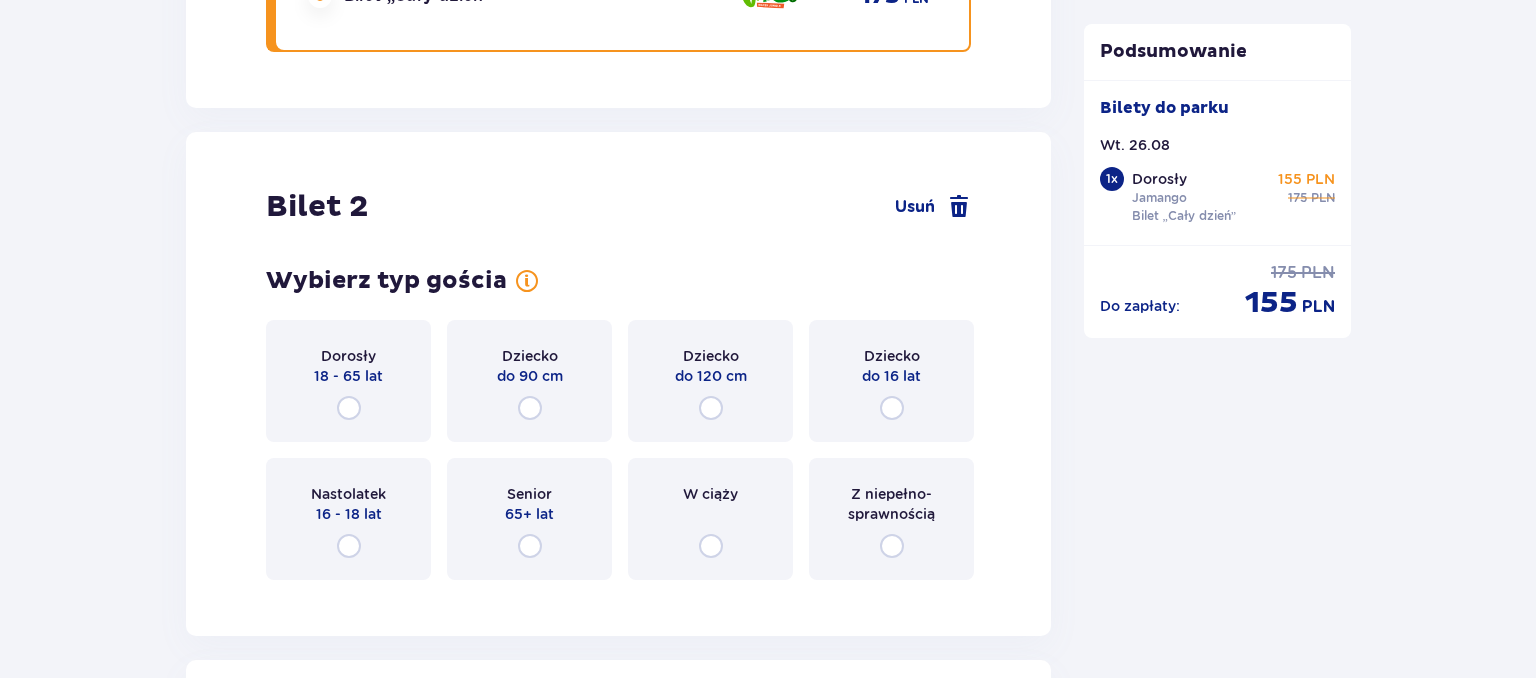 click on "Dorosły 18 - 65 lat" at bounding box center [348, 381] 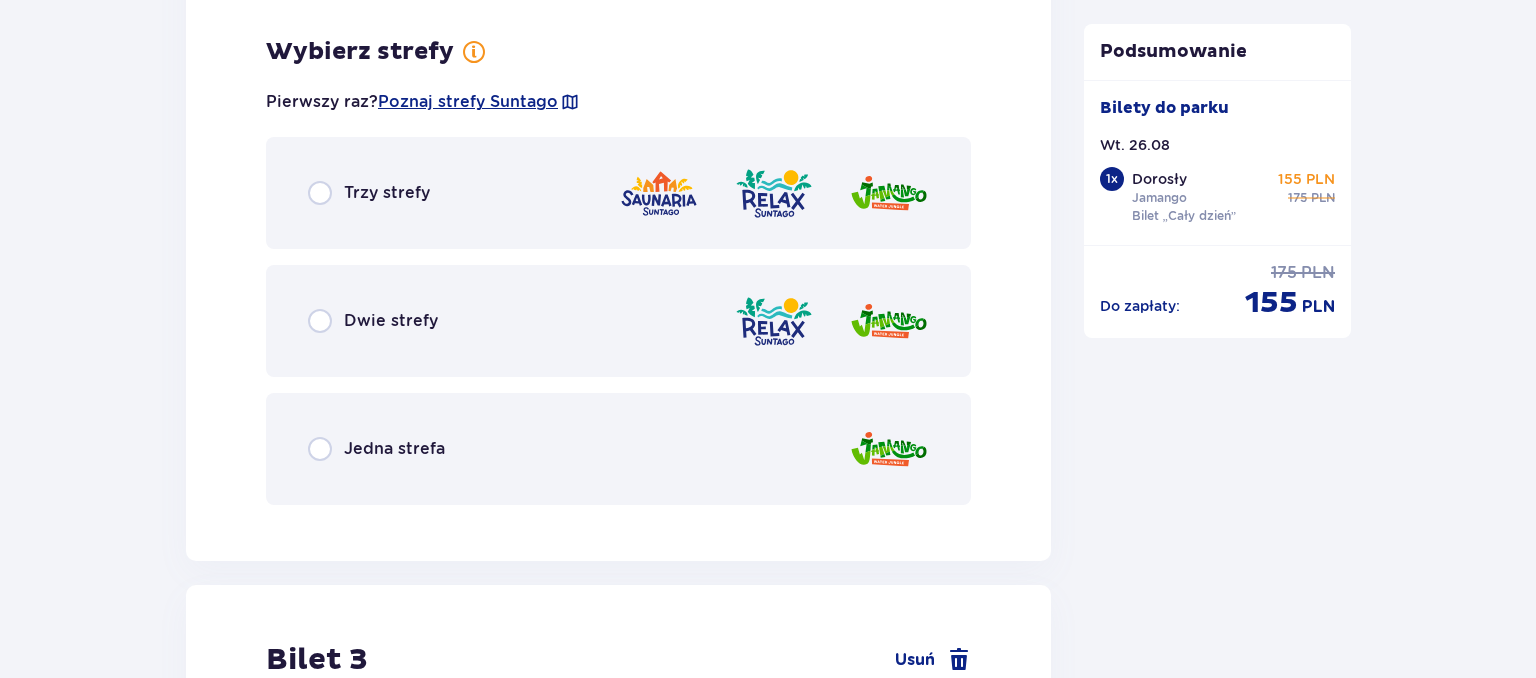 scroll, scrollTop: 3007, scrollLeft: 0, axis: vertical 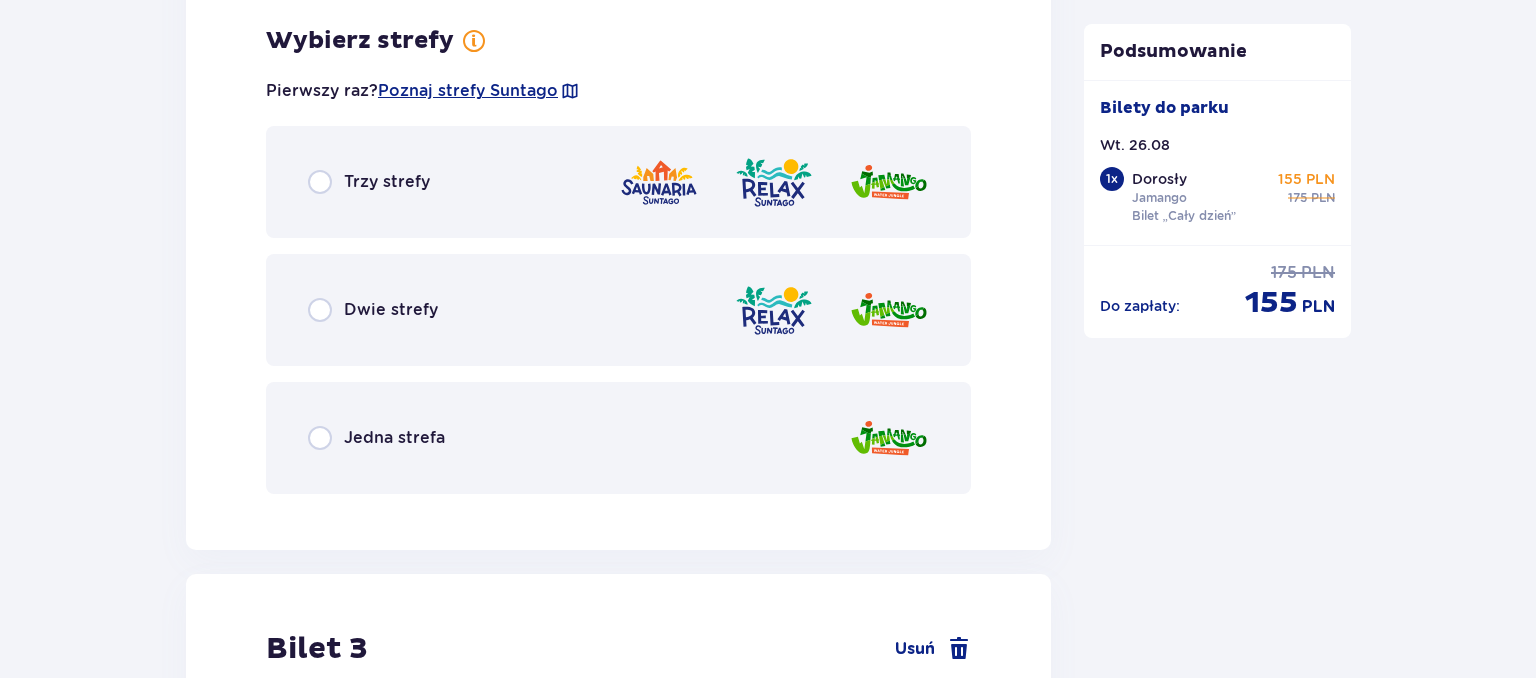 click on "Jedna strefa" at bounding box center [376, 438] 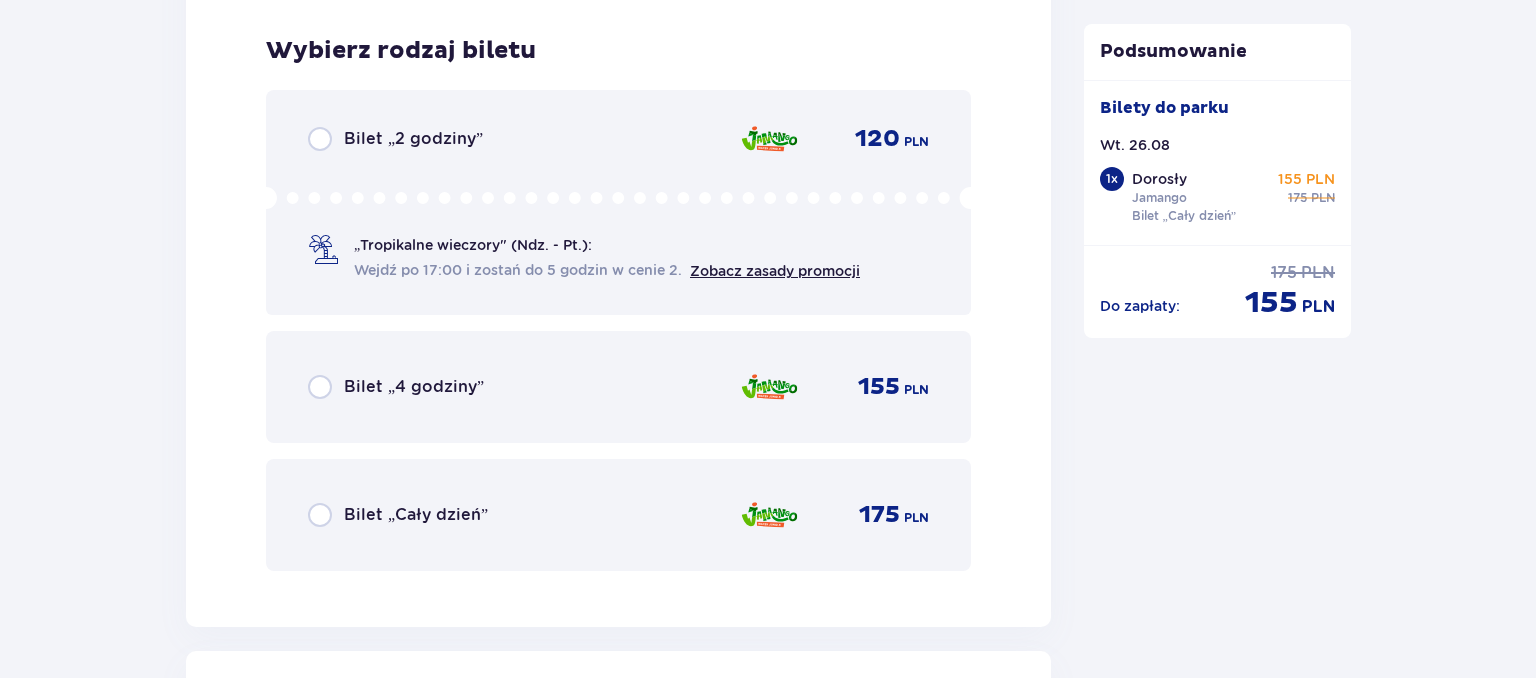 scroll, scrollTop: 3515, scrollLeft: 0, axis: vertical 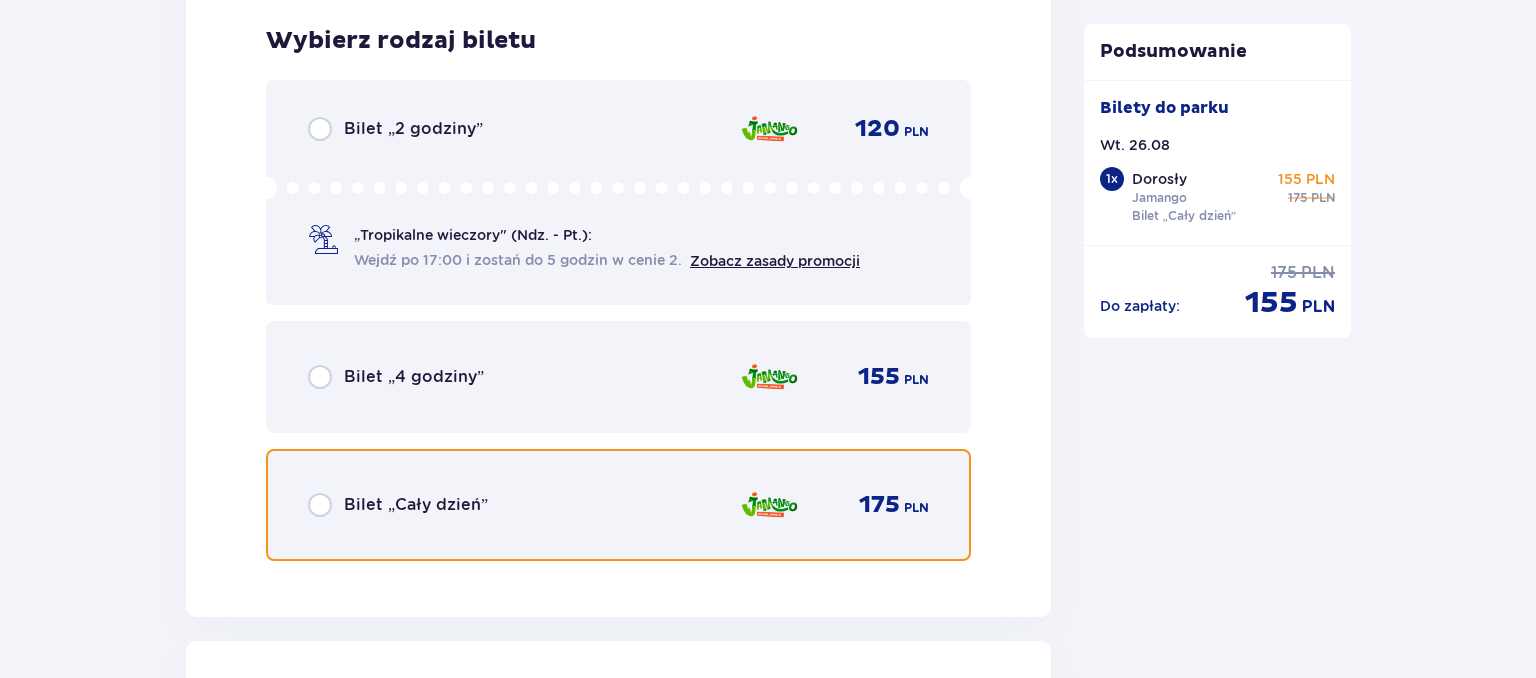 click at bounding box center [320, 505] 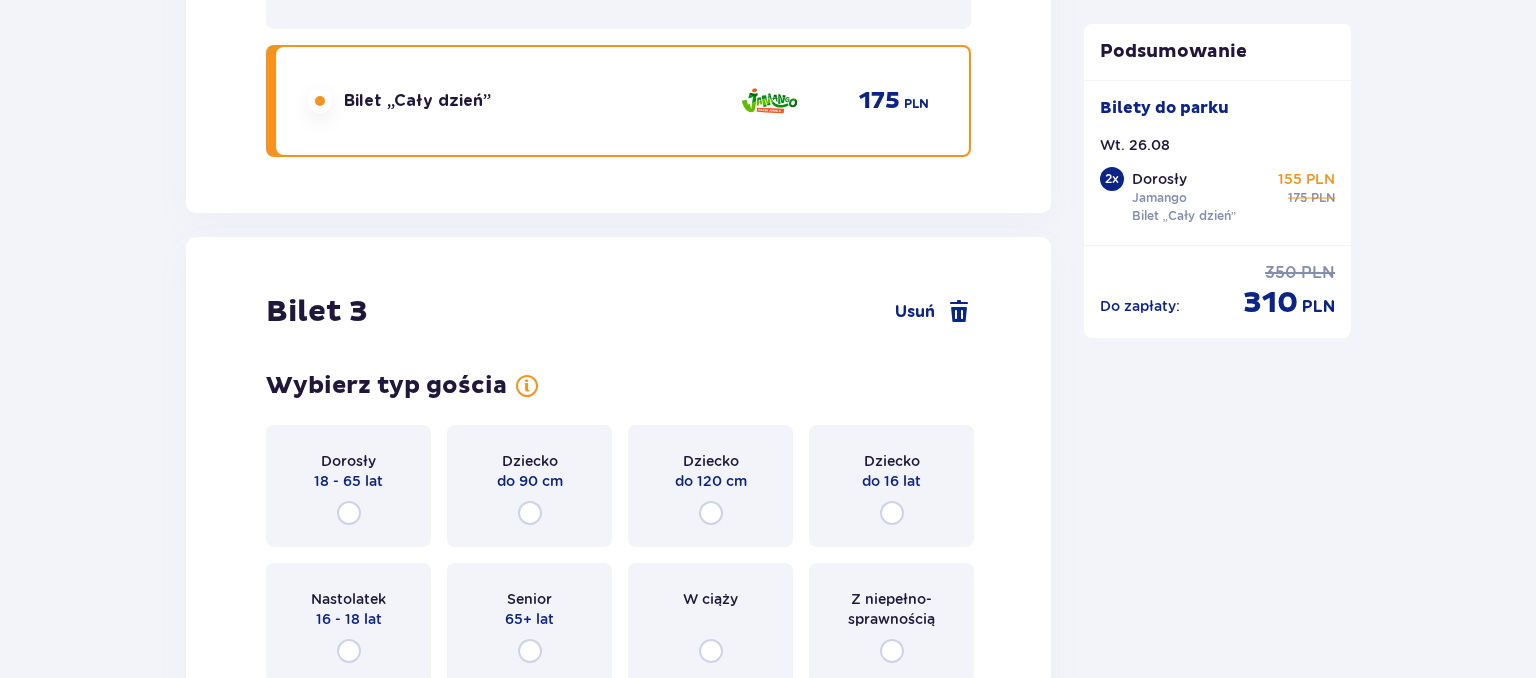scroll, scrollTop: 4129, scrollLeft: 0, axis: vertical 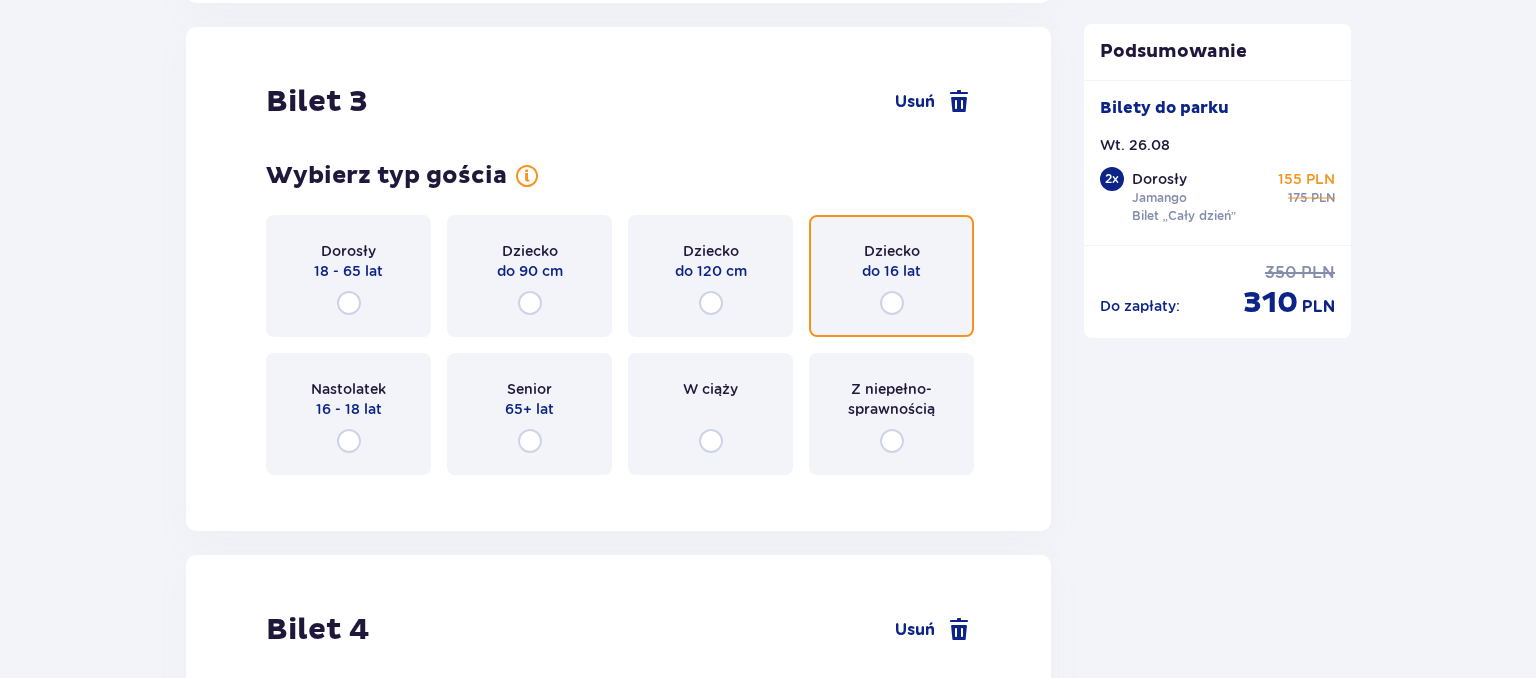 click at bounding box center [892, 303] 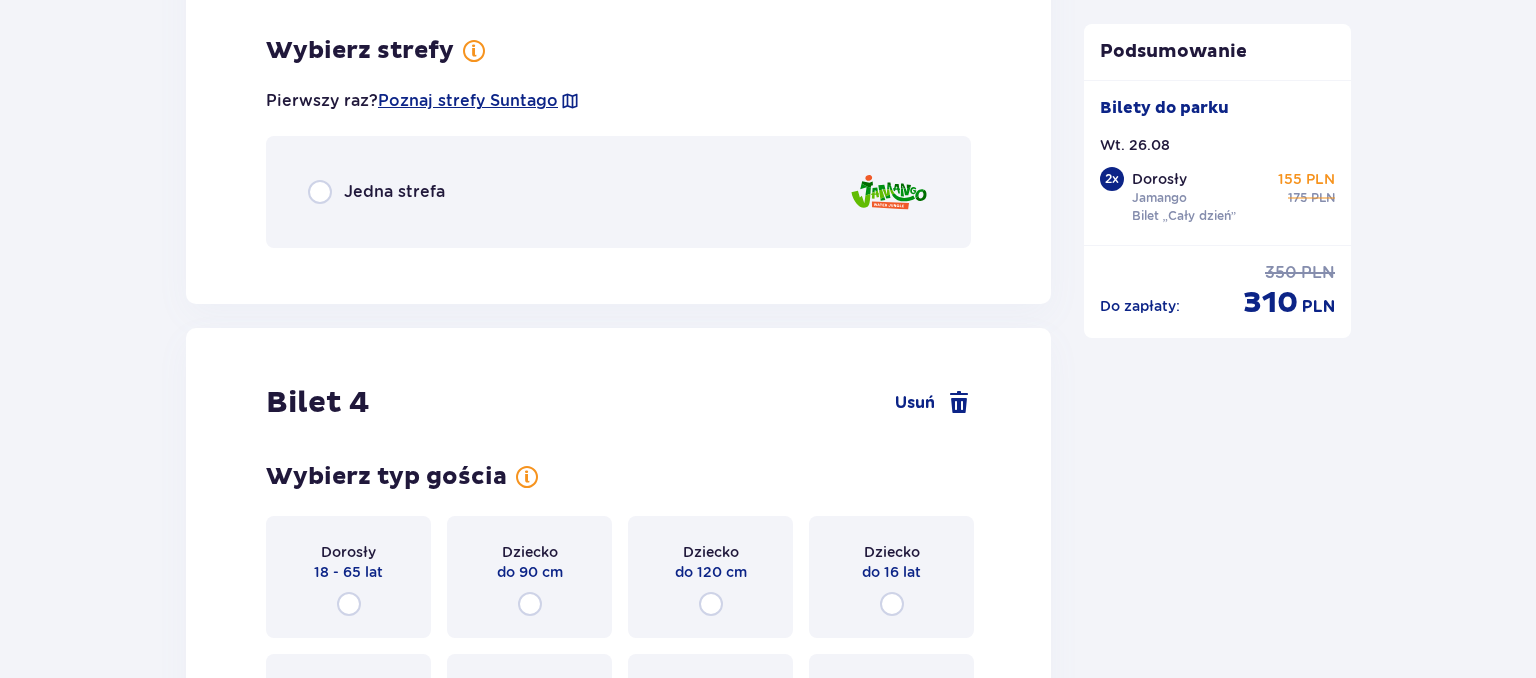 scroll, scrollTop: 4617, scrollLeft: 0, axis: vertical 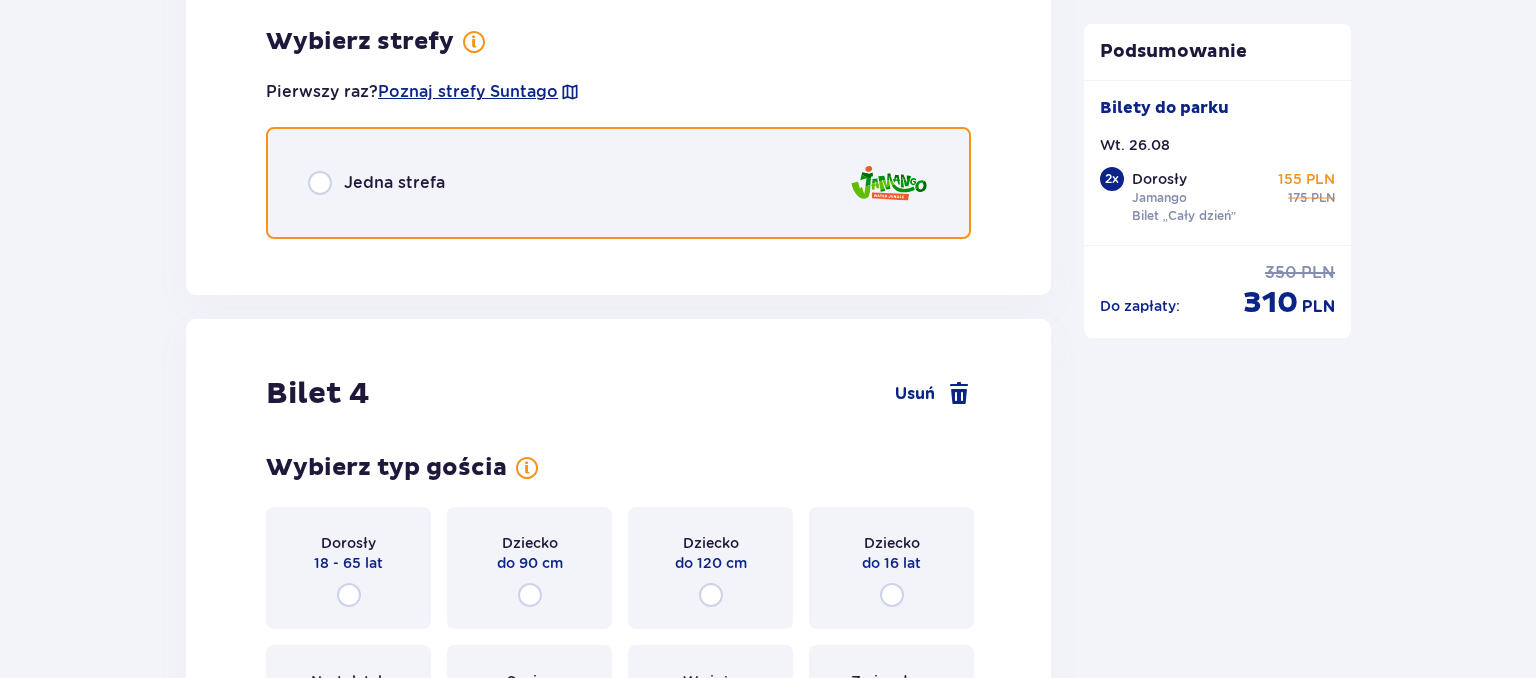 click at bounding box center [320, 183] 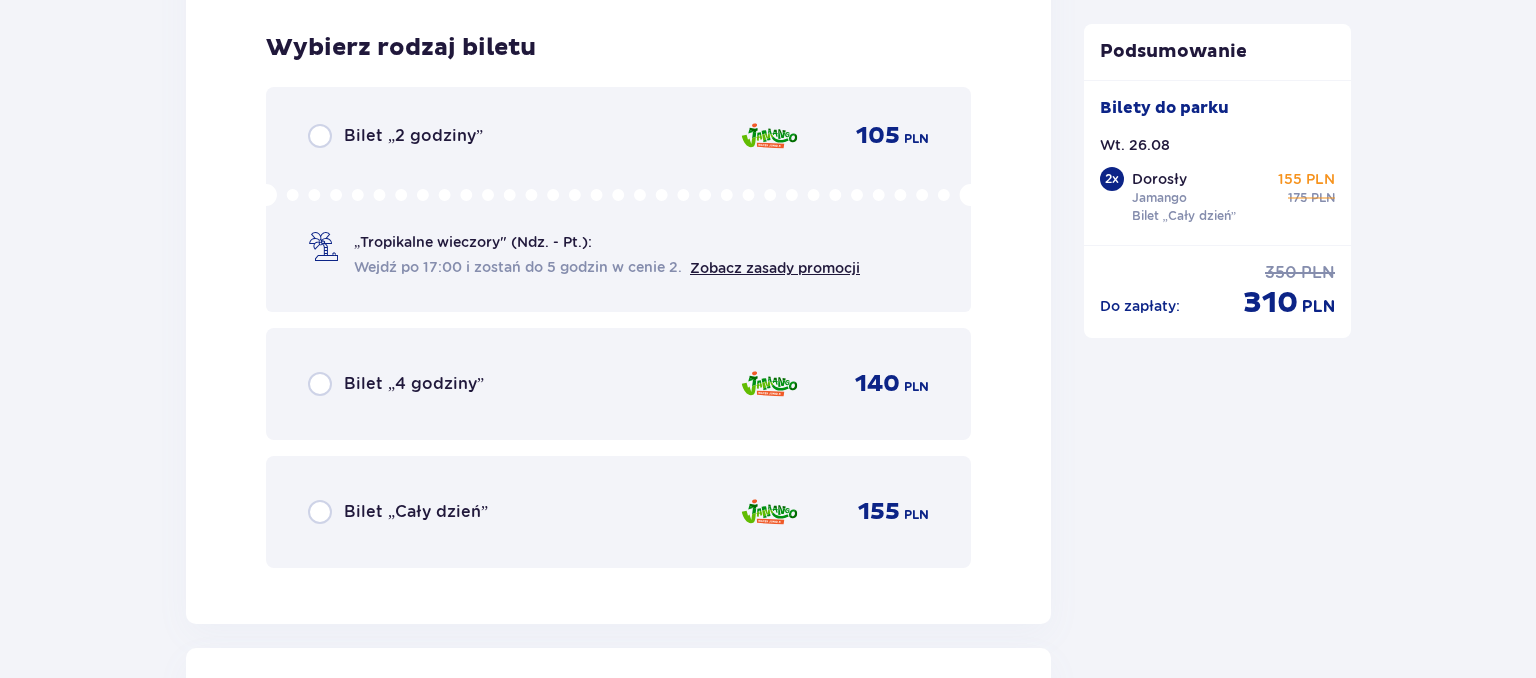 scroll, scrollTop: 4869, scrollLeft: 0, axis: vertical 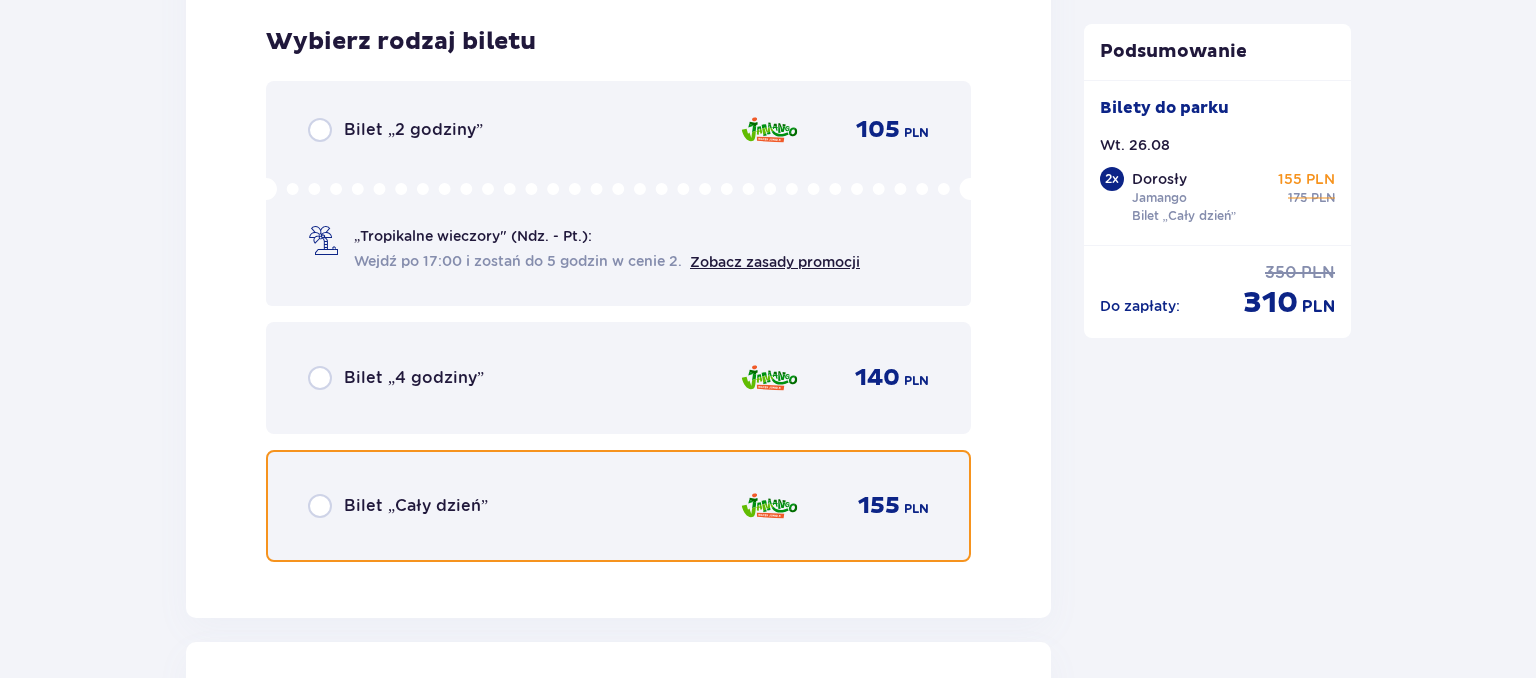 click at bounding box center [320, 506] 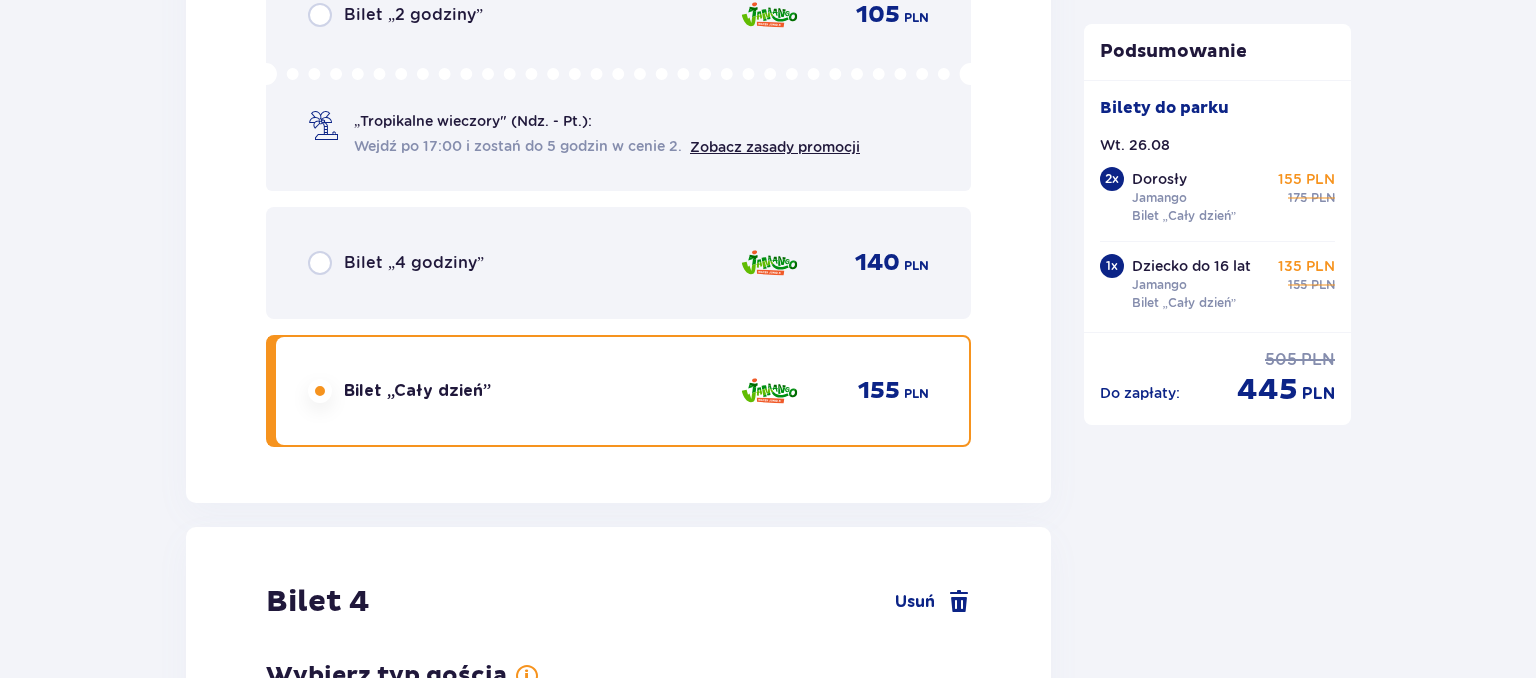 scroll, scrollTop: 5484, scrollLeft: 0, axis: vertical 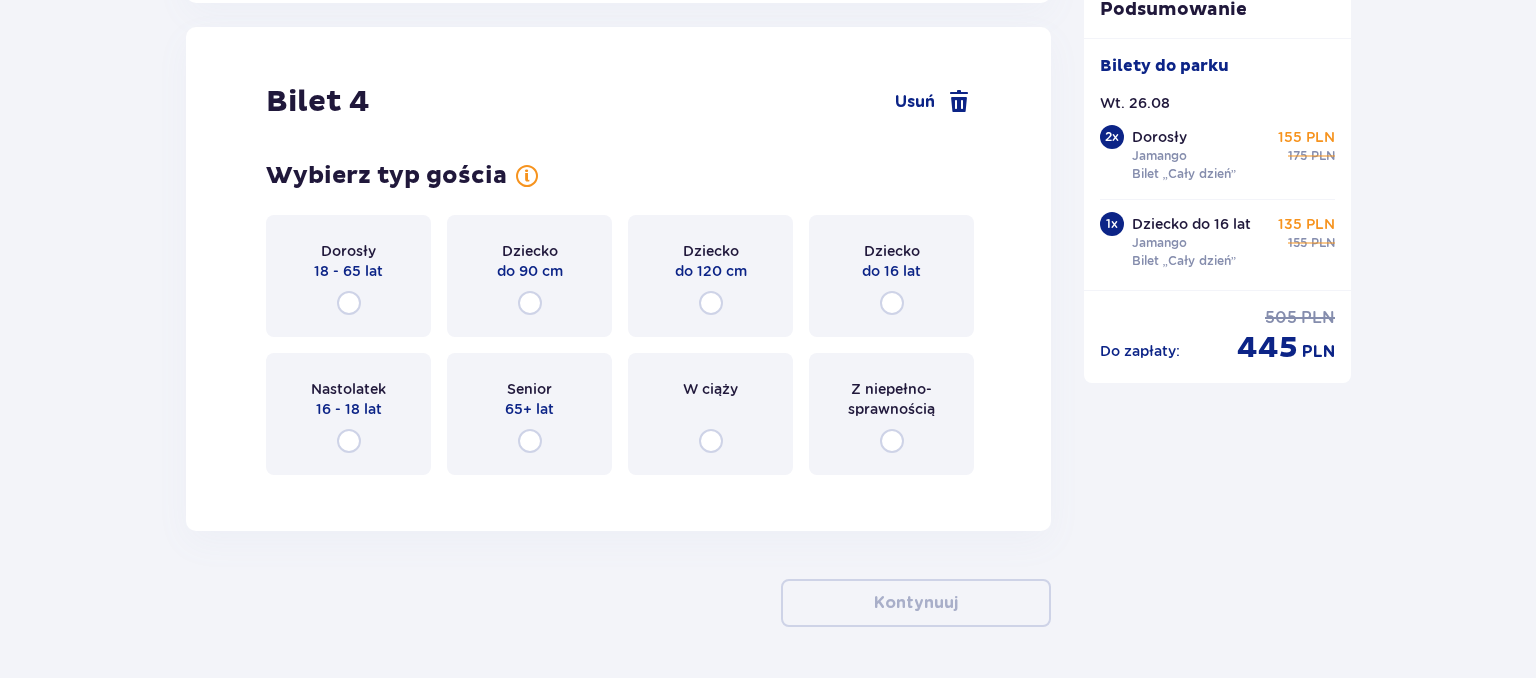 click on "Dziecko do 16 lat" at bounding box center (891, 276) 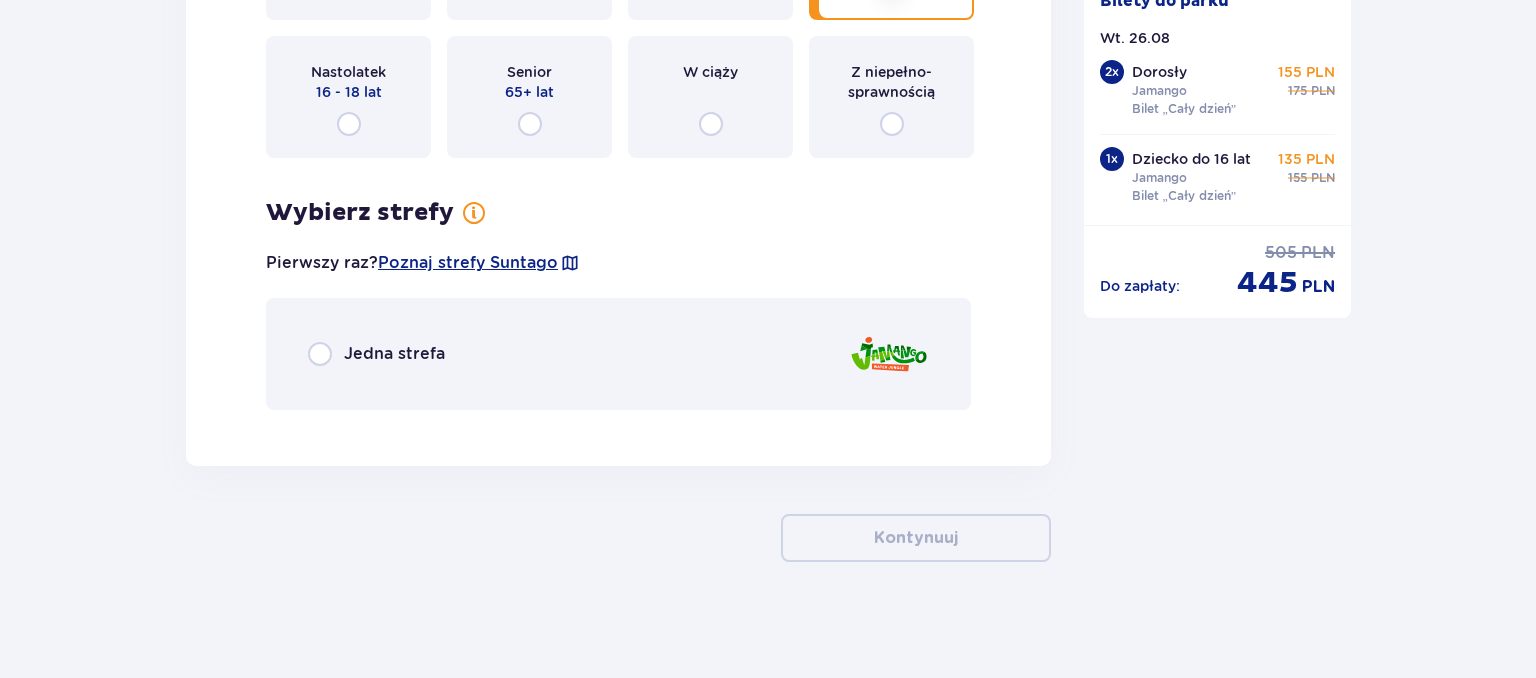 scroll, scrollTop: 5802, scrollLeft: 0, axis: vertical 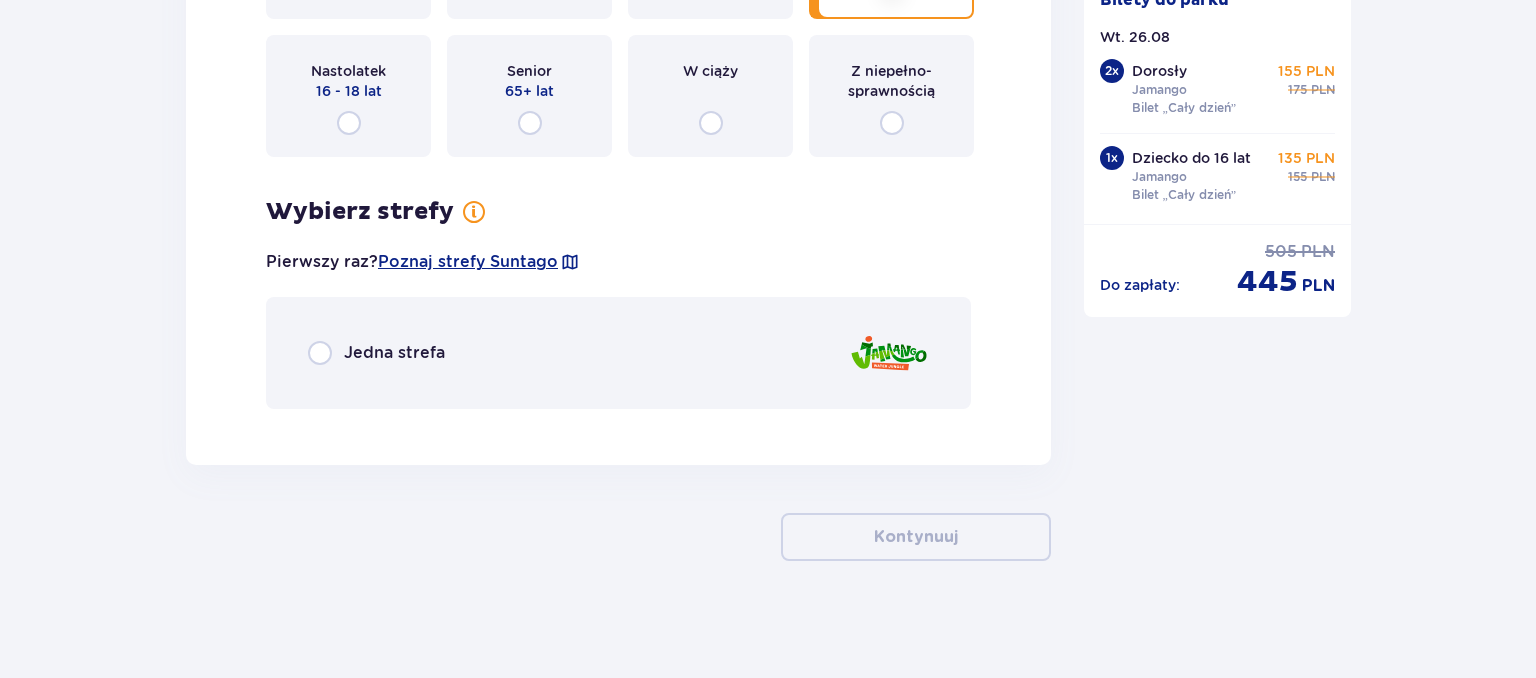 click on "Jedna strefa" at bounding box center (618, 353) 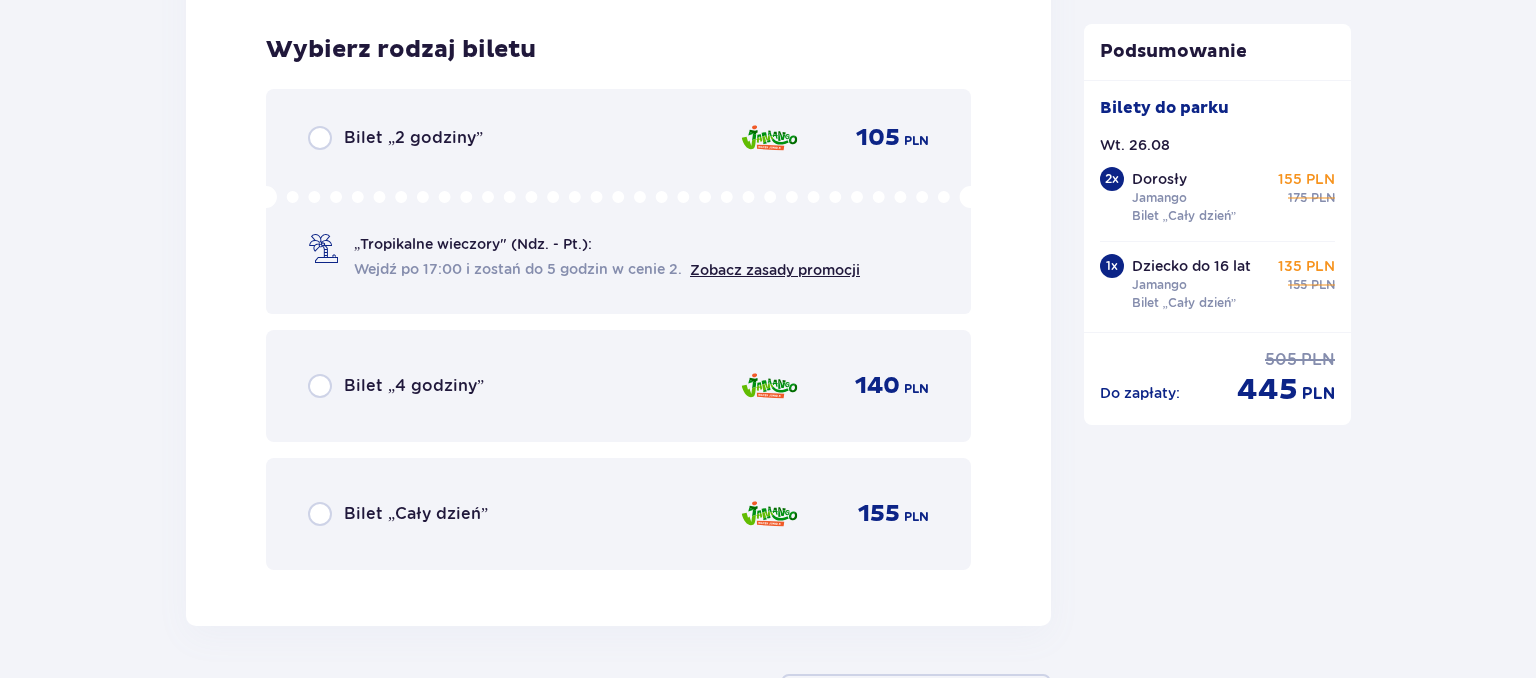 scroll, scrollTop: 6224, scrollLeft: 0, axis: vertical 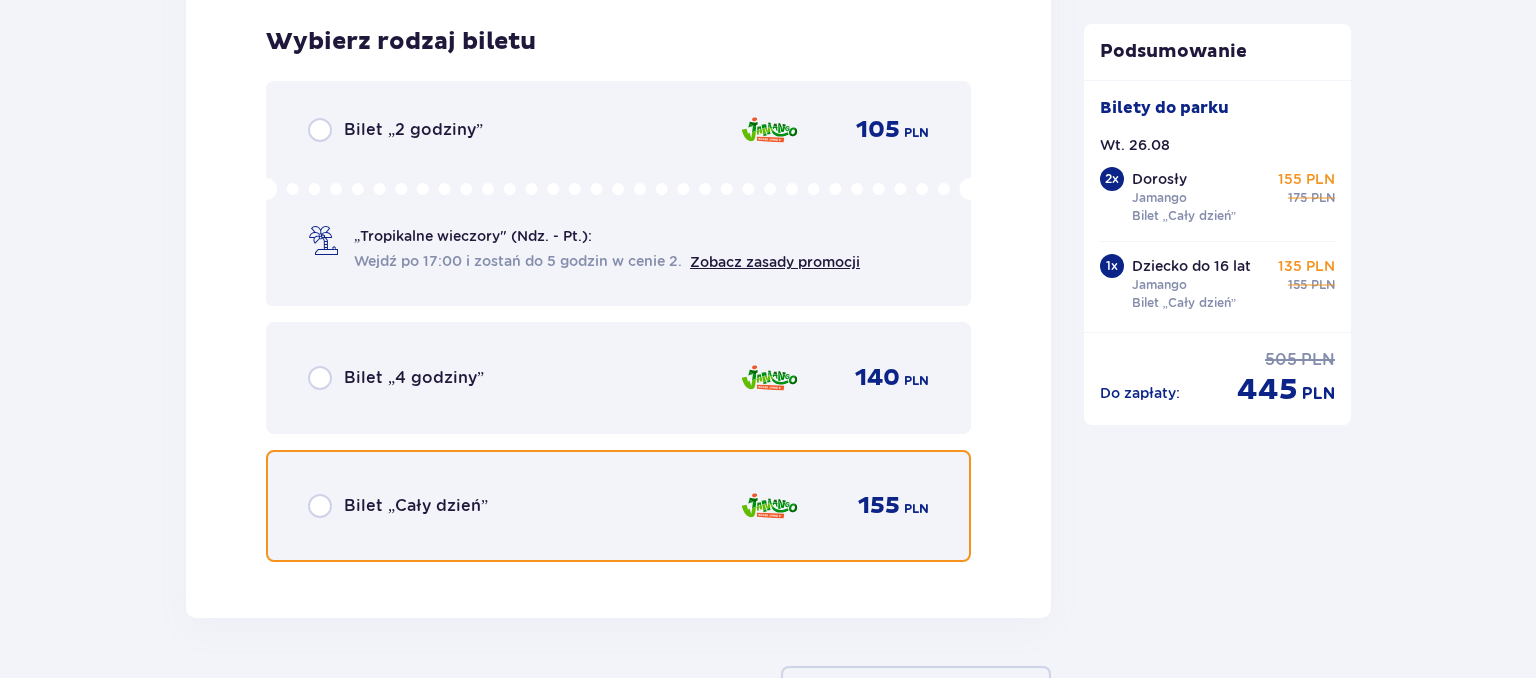 click at bounding box center (320, 506) 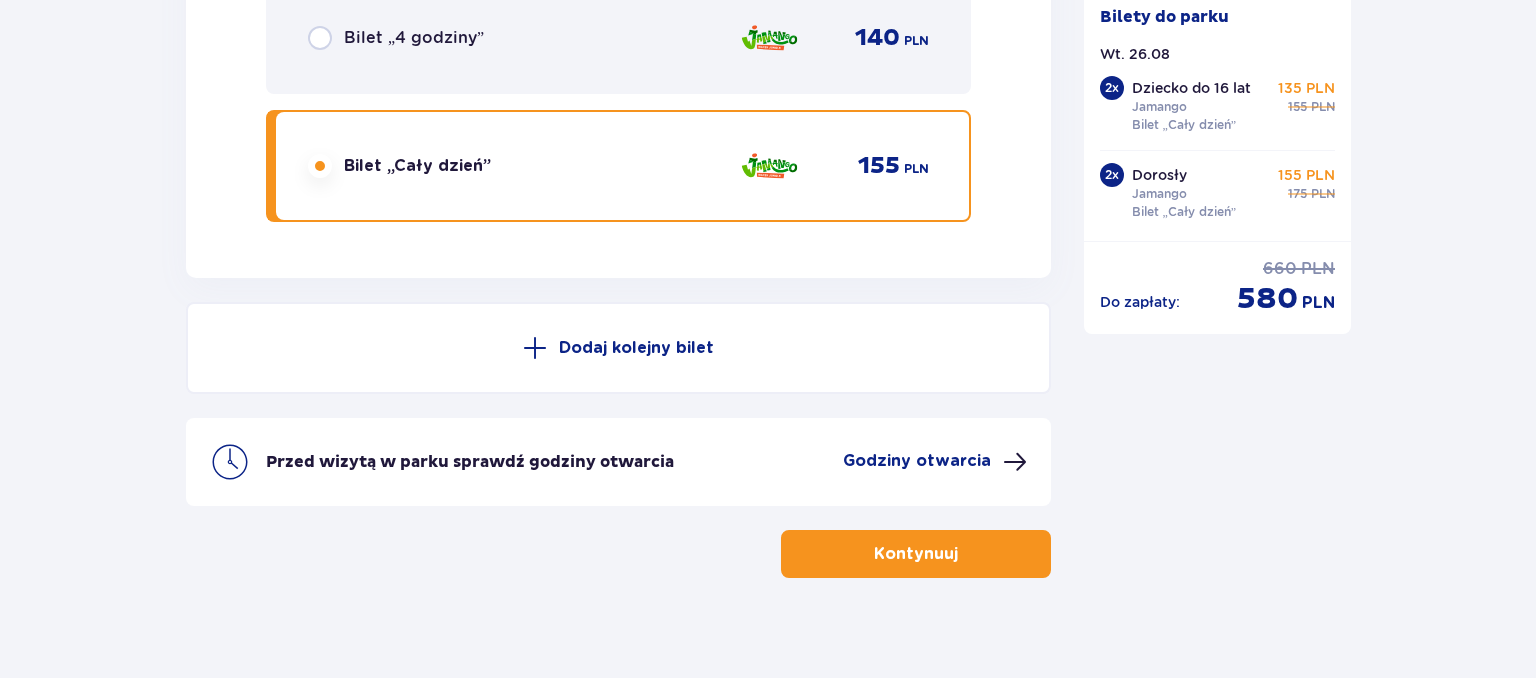 scroll, scrollTop: 6580, scrollLeft: 0, axis: vertical 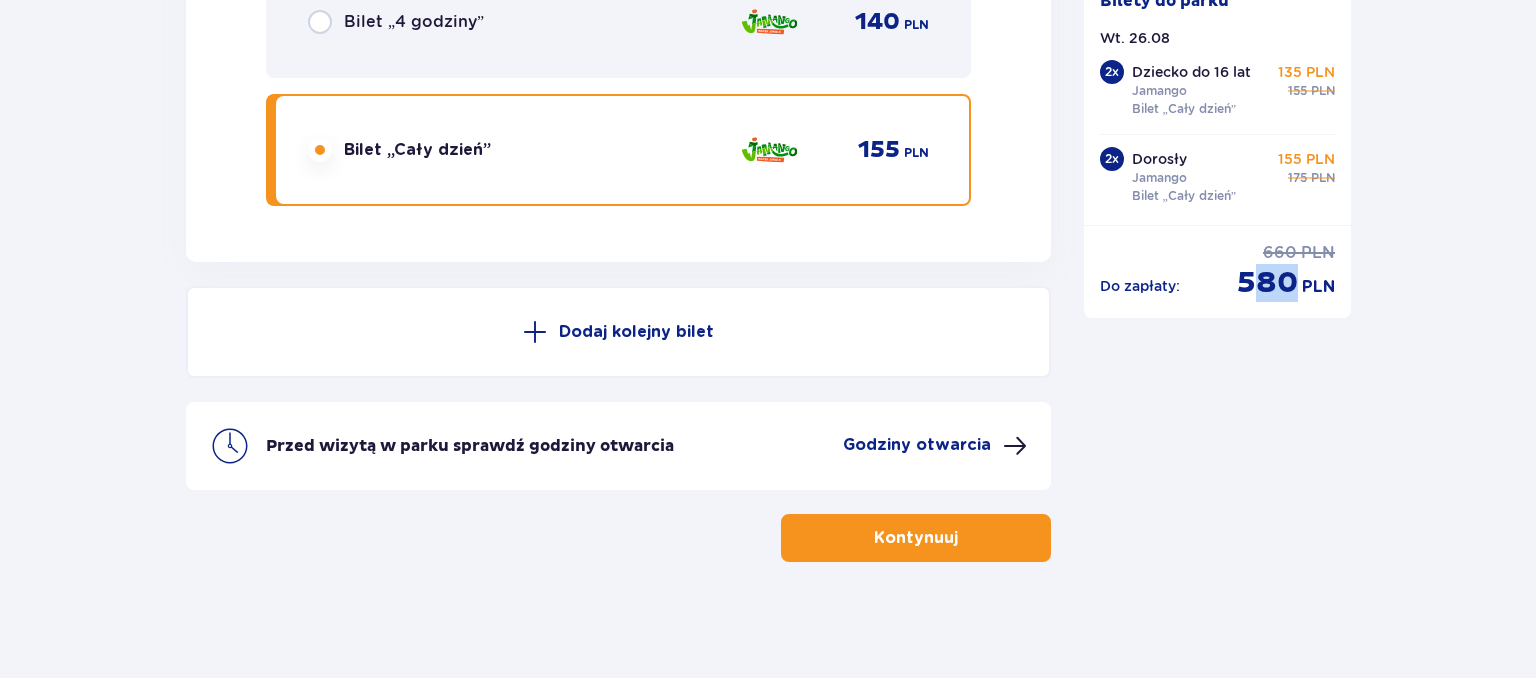 drag, startPoint x: 1247, startPoint y: 282, endPoint x: 1295, endPoint y: 265, distance: 50.92151 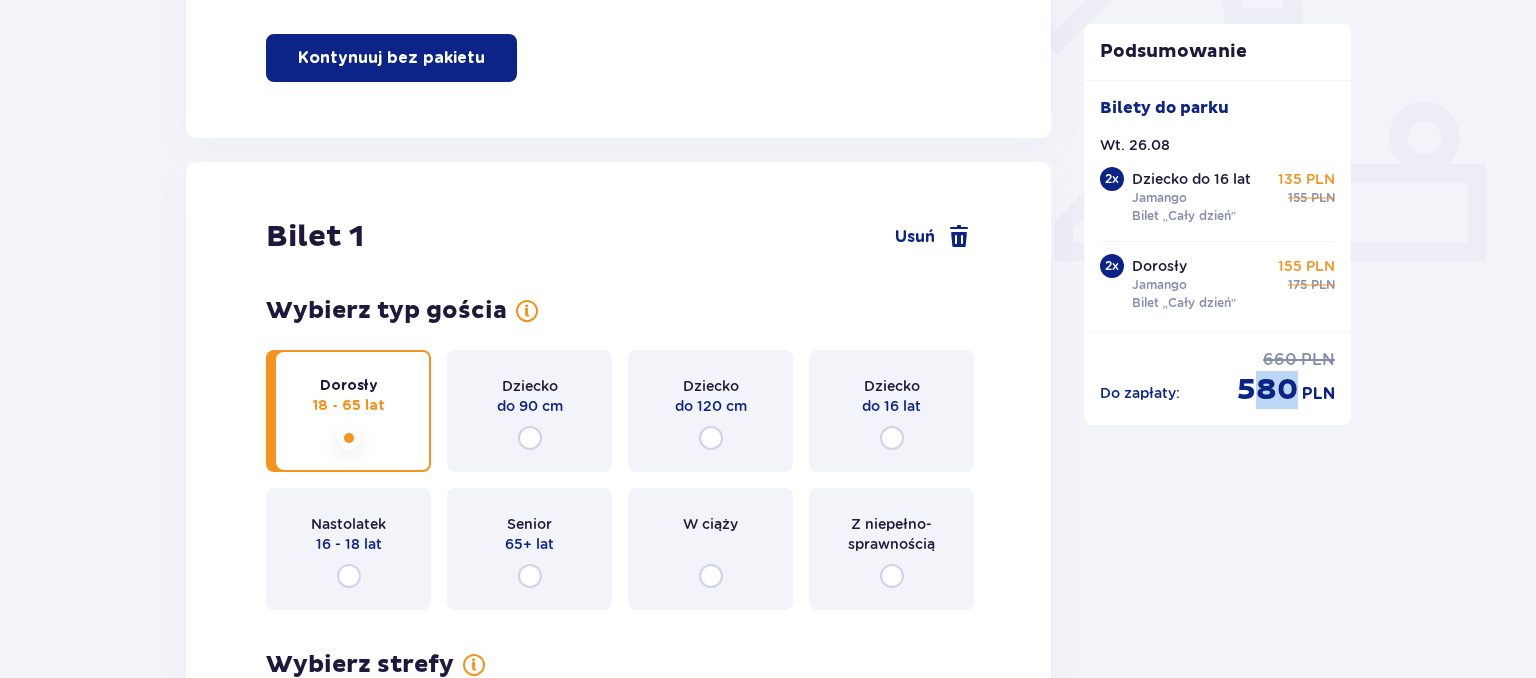 scroll, scrollTop: 0, scrollLeft: 0, axis: both 